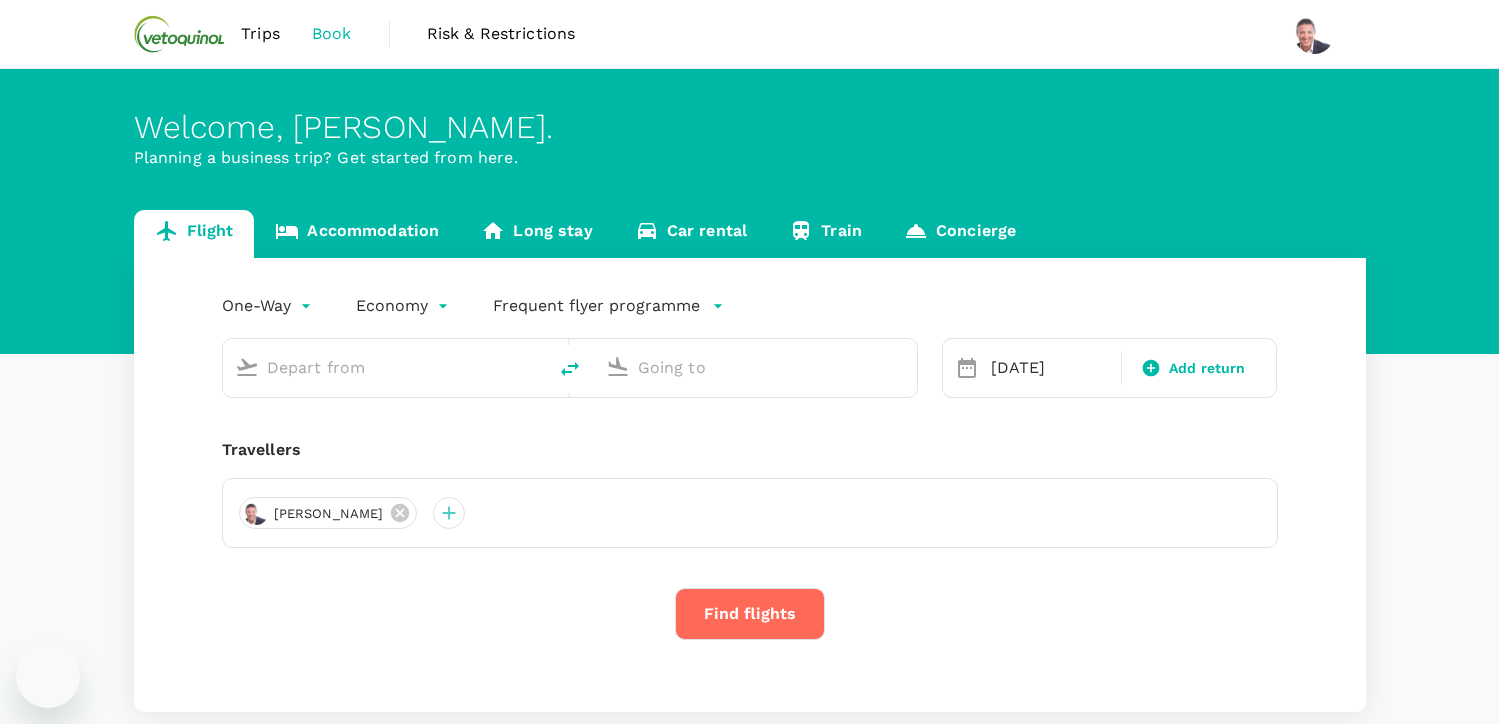 scroll, scrollTop: 0, scrollLeft: 0, axis: both 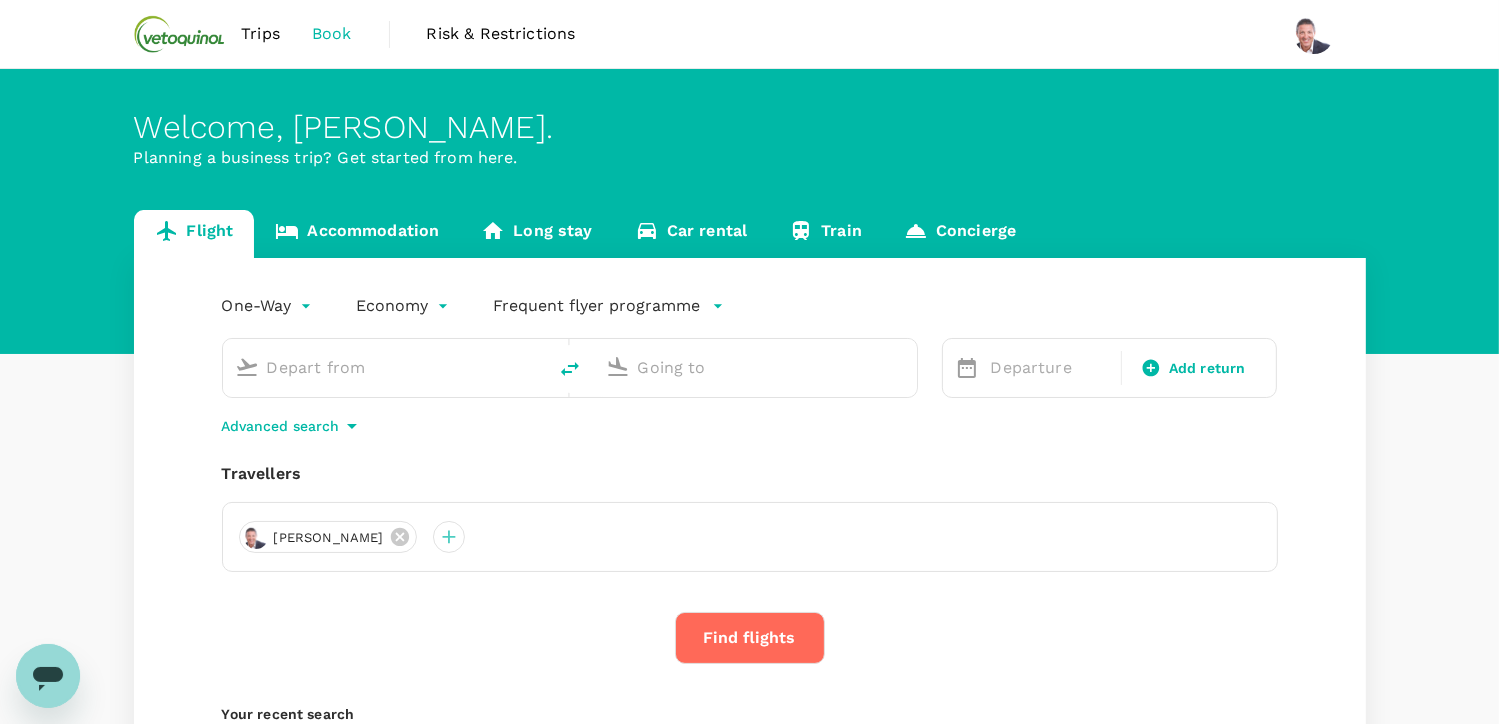 type on "Sunshine Coast (MCY)" 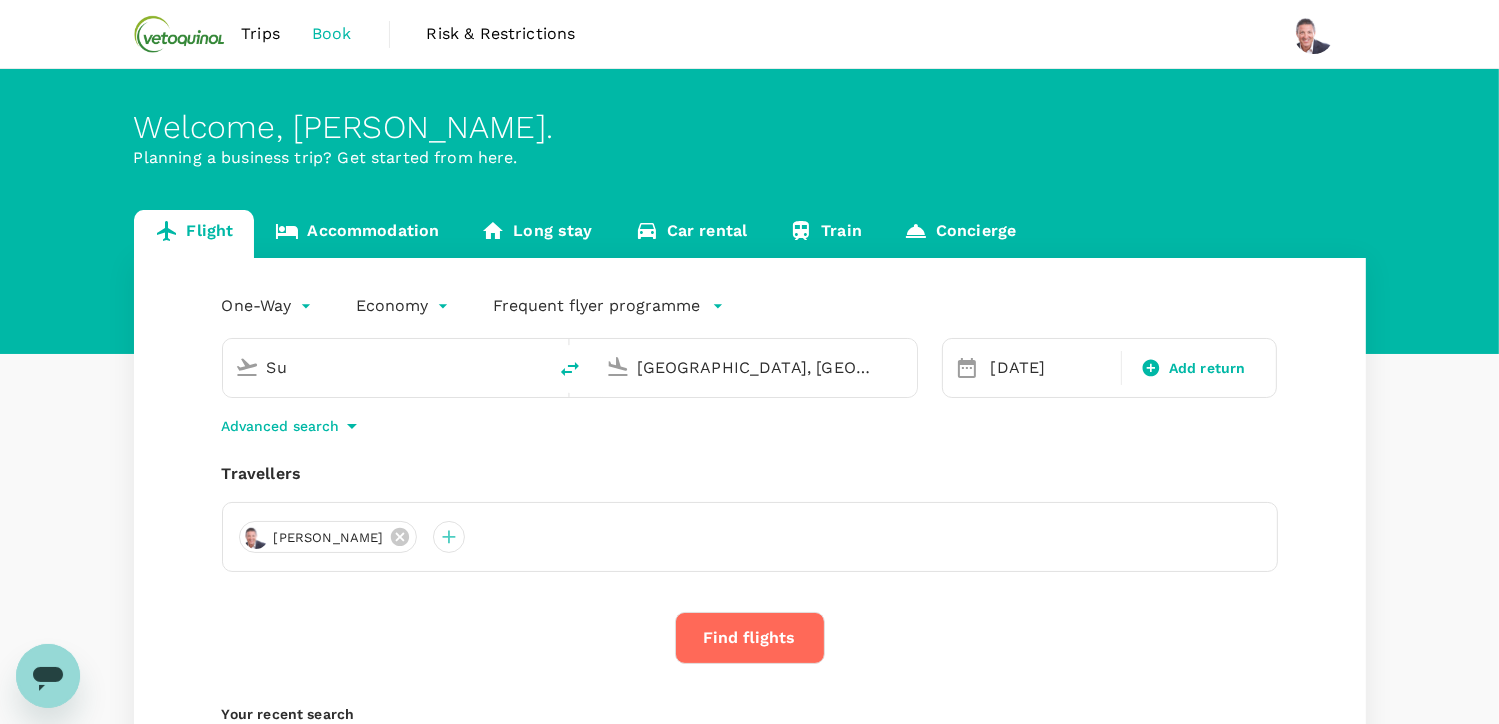 type on "S" 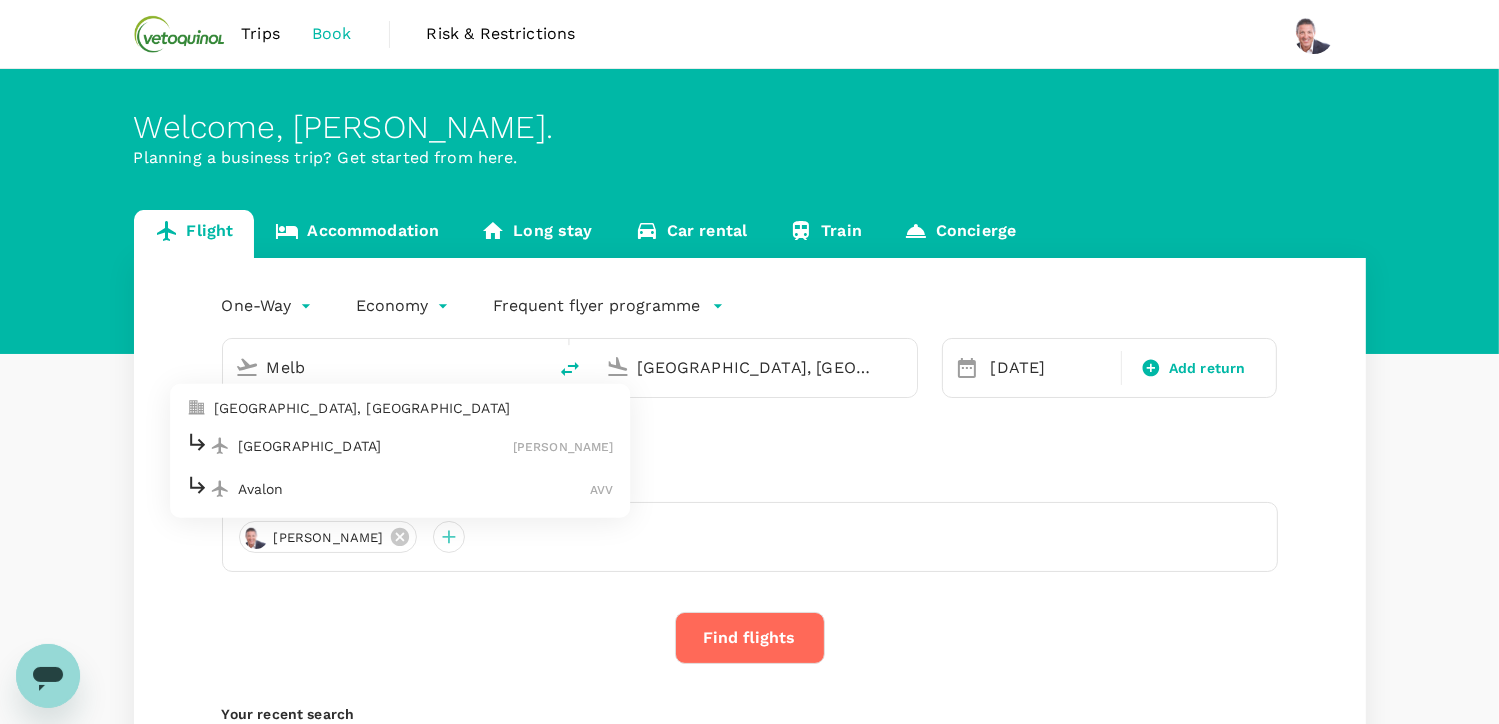 click on "[GEOGRAPHIC_DATA], [GEOGRAPHIC_DATA]" at bounding box center [414, 408] 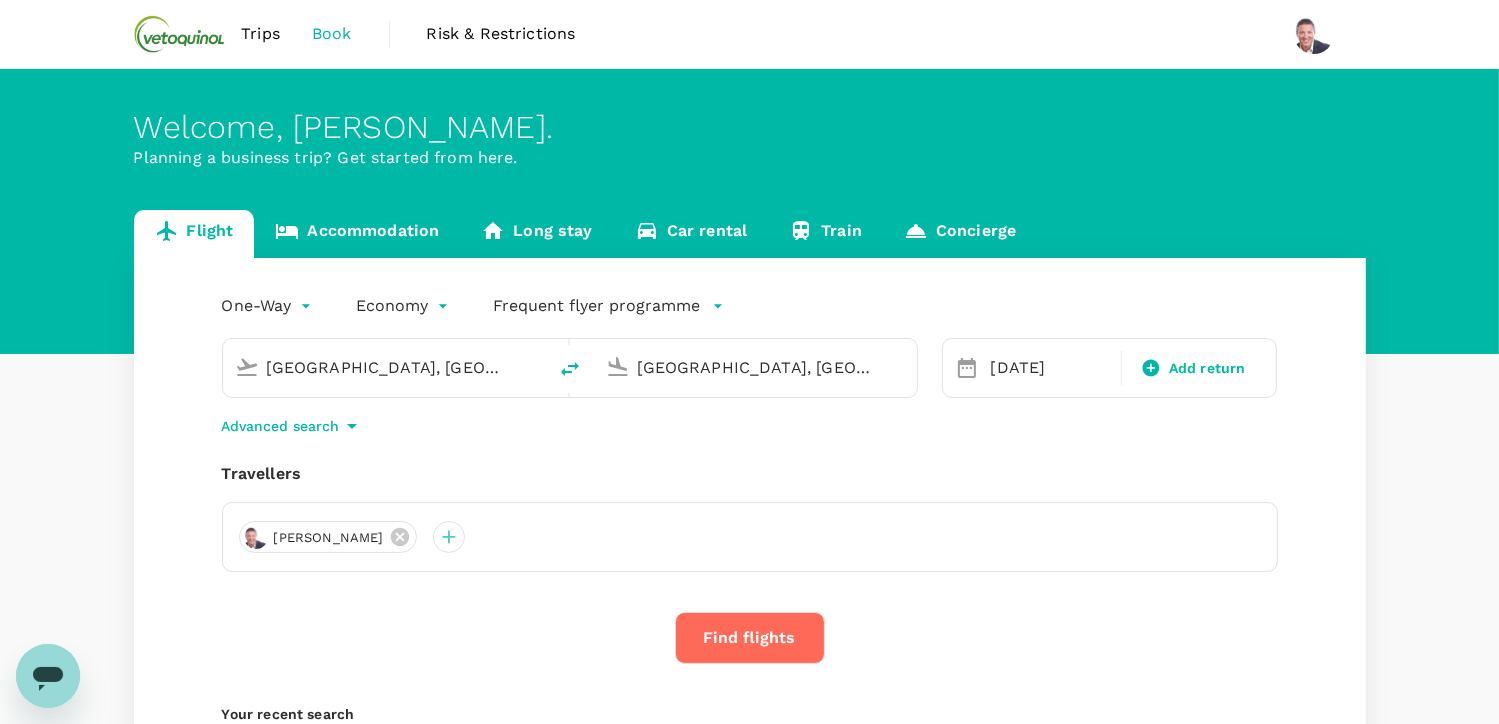 click on "[GEOGRAPHIC_DATA], [GEOGRAPHIC_DATA] (any)" at bounding box center [756, 367] 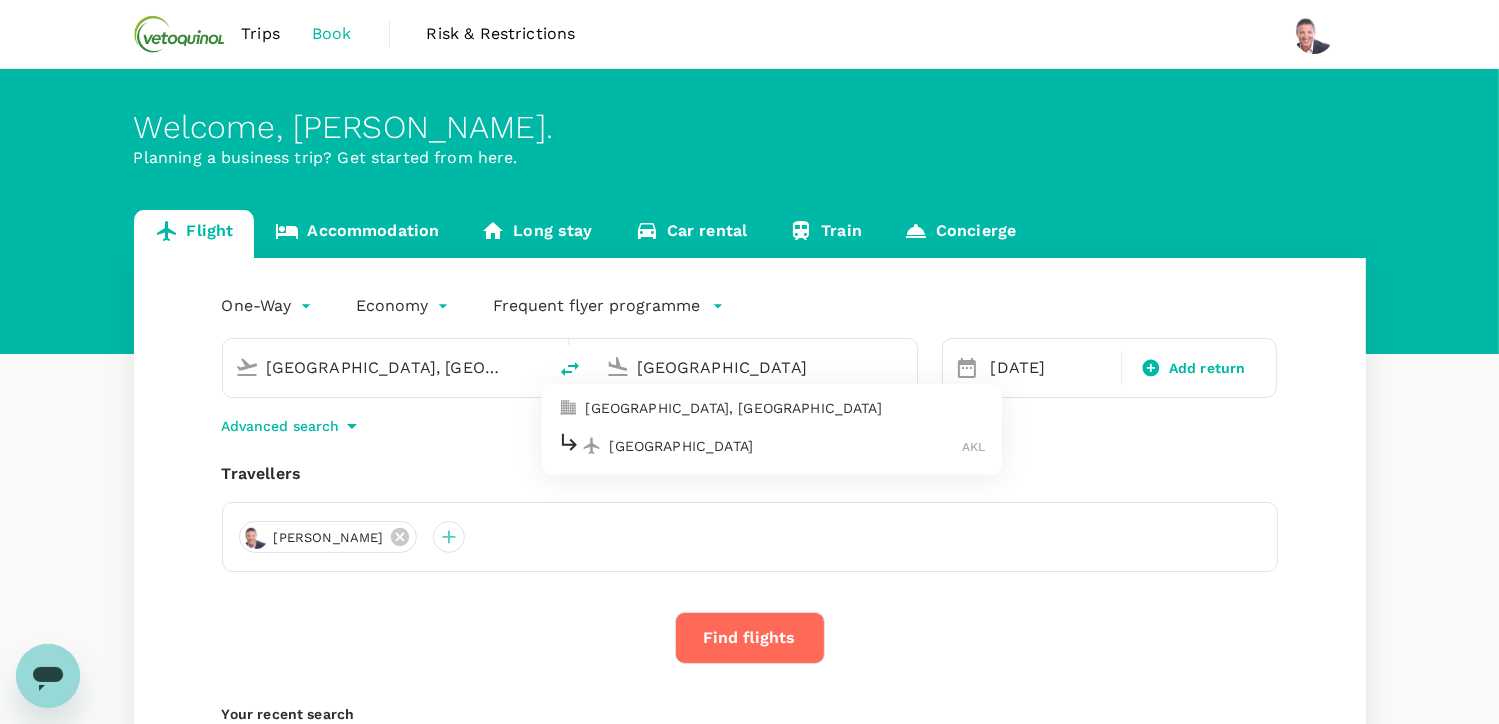 click on "[GEOGRAPHIC_DATA], [GEOGRAPHIC_DATA]" at bounding box center (786, 408) 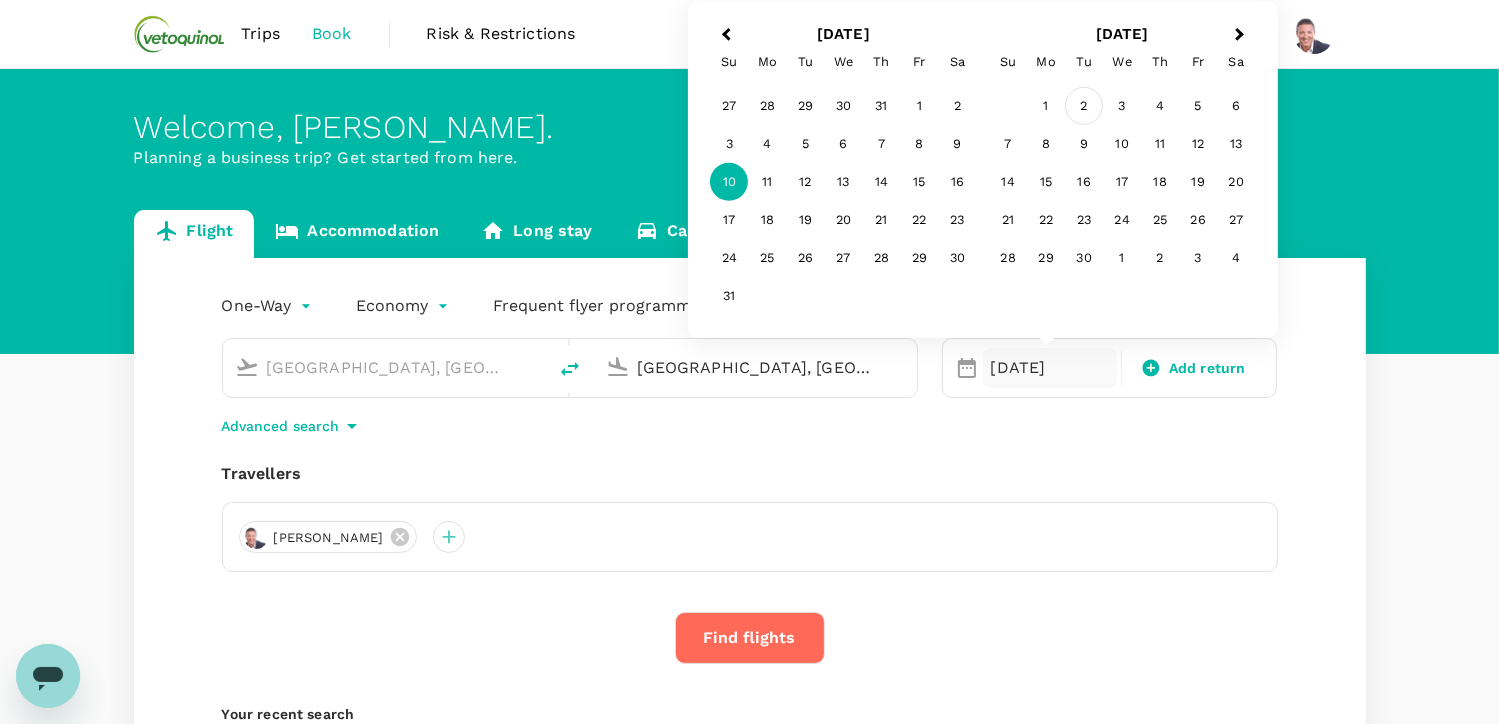 type on "[GEOGRAPHIC_DATA], [GEOGRAPHIC_DATA] (any)" 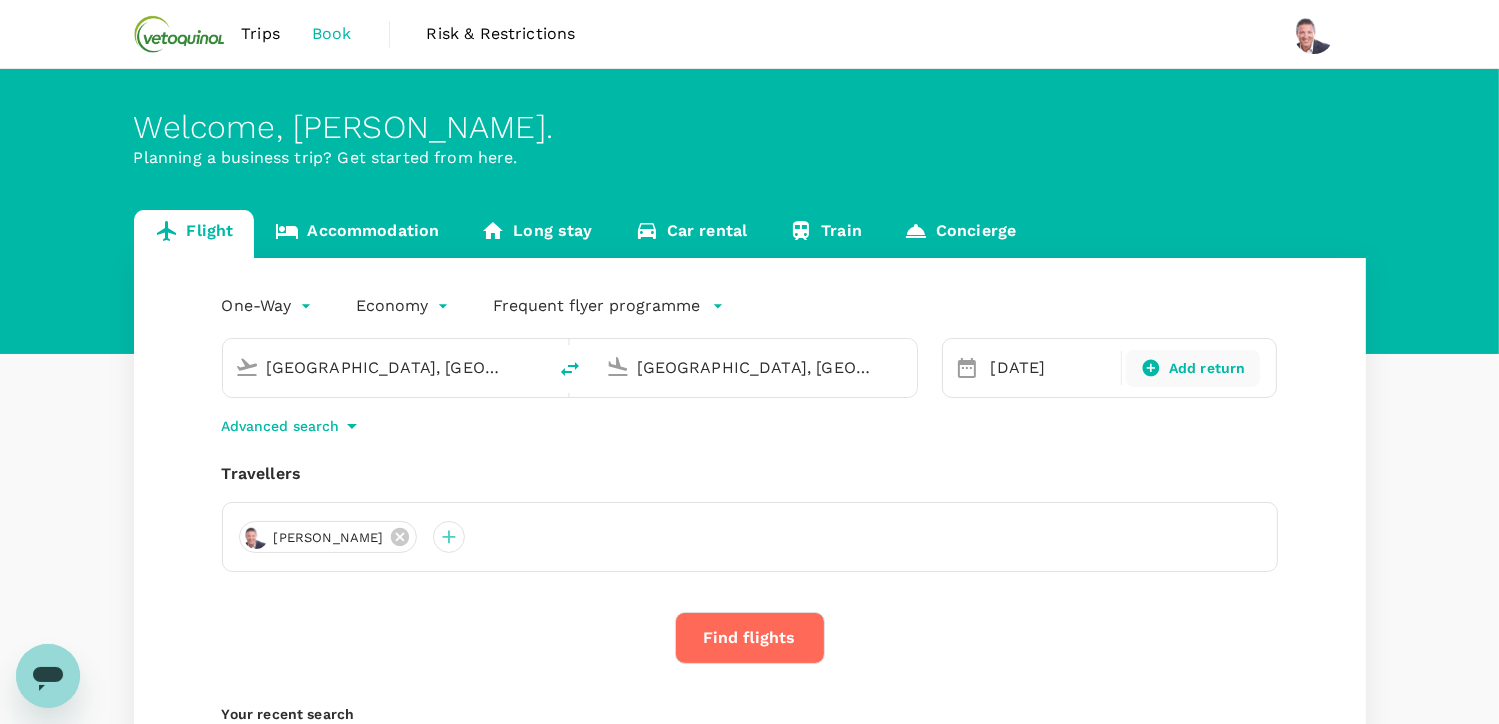 click on "Add return" at bounding box center [1207, 368] 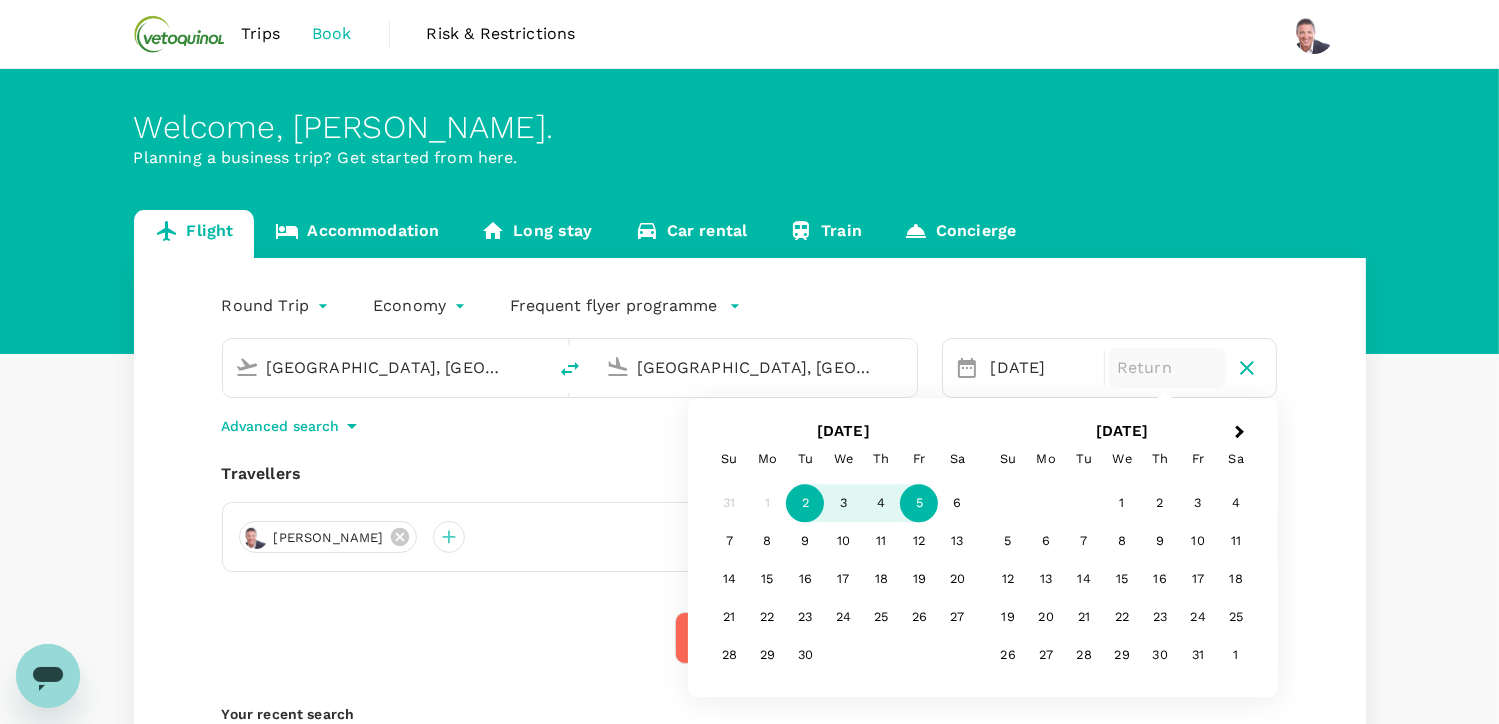 click on "5" at bounding box center [919, 504] 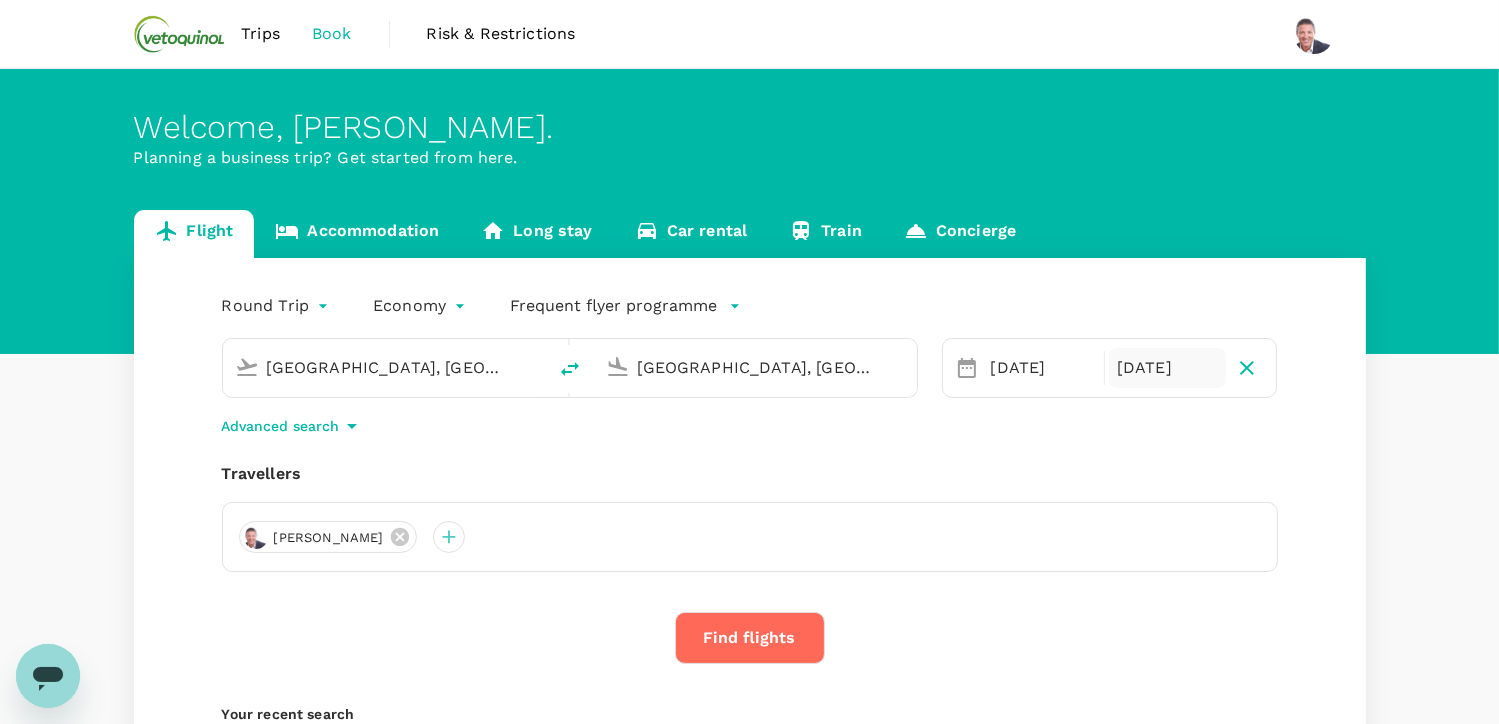 click on "Find flights" at bounding box center [750, 638] 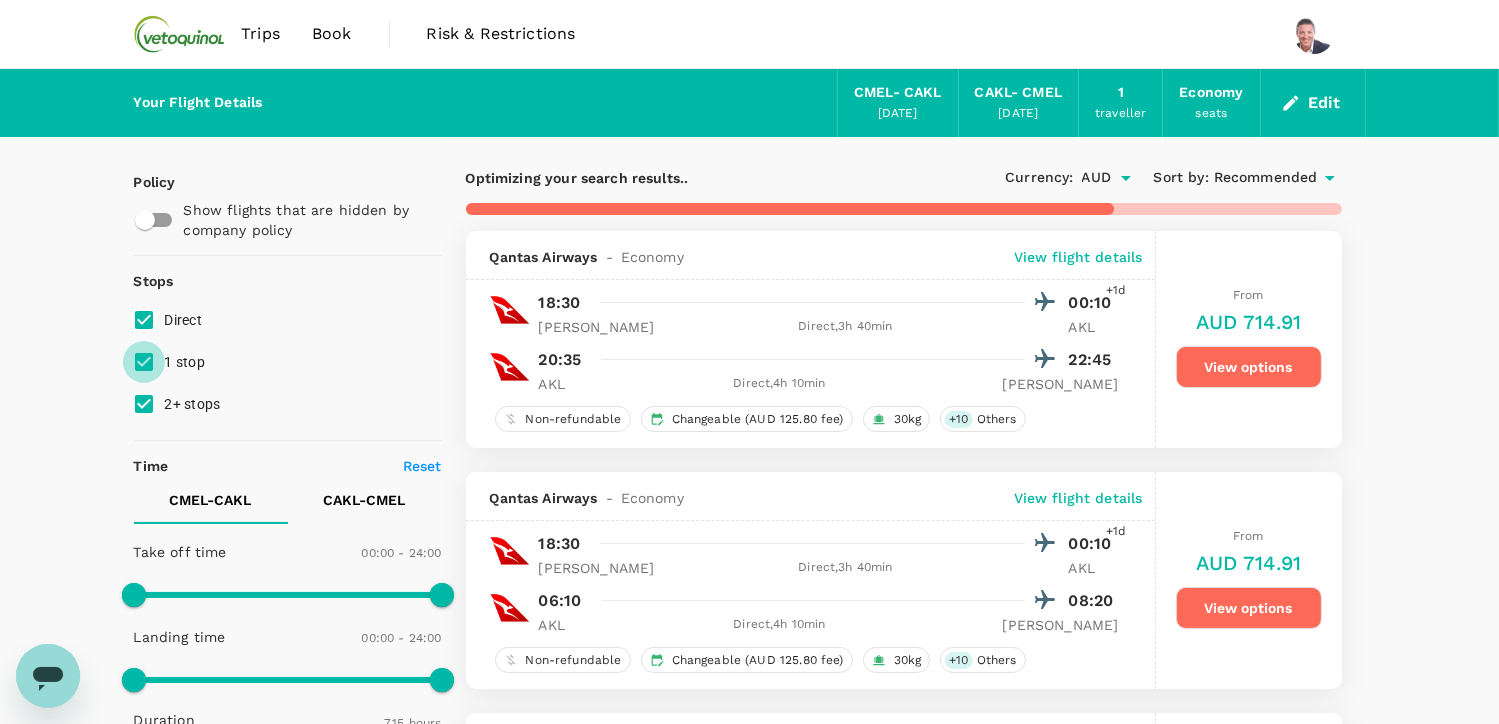 click on "1 stop" at bounding box center [144, 362] 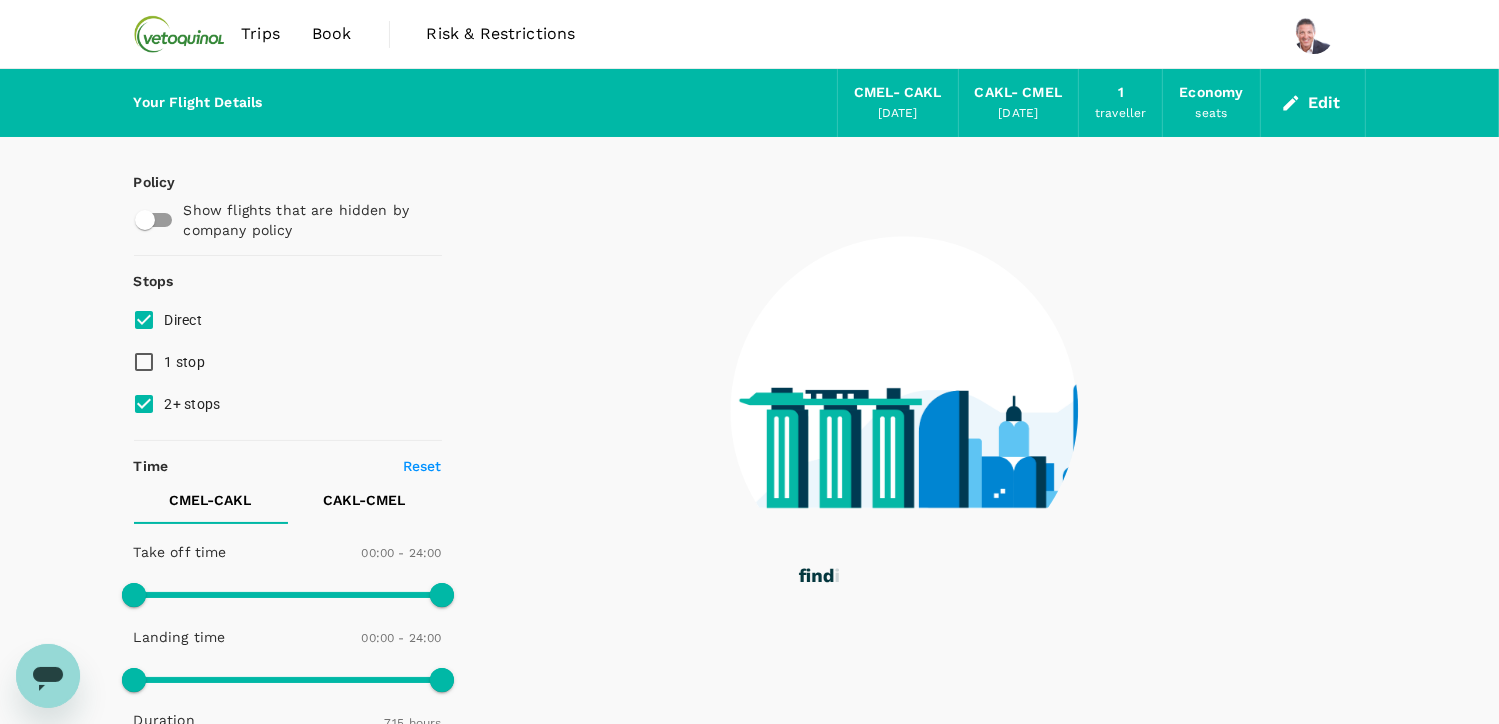 click on "2+ stops" at bounding box center (144, 404) 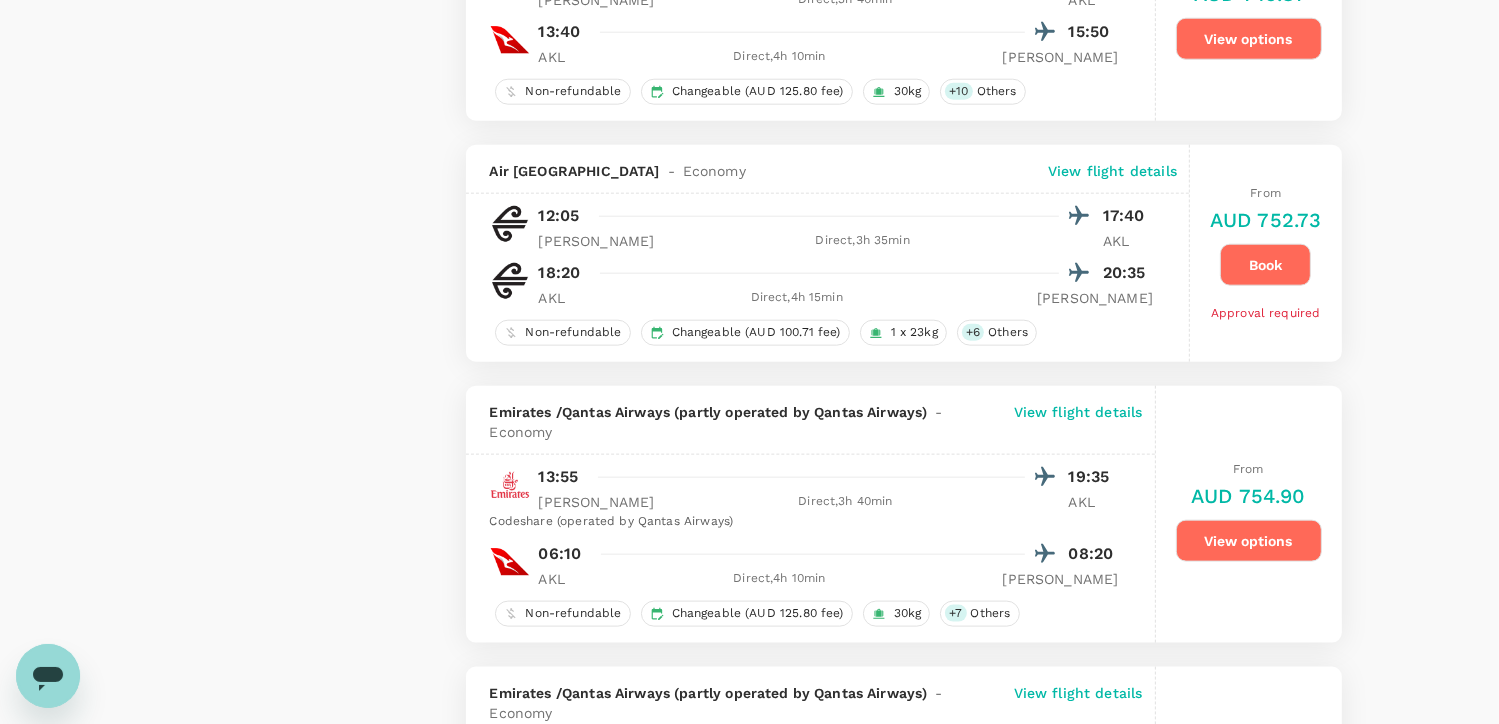 scroll, scrollTop: 2300, scrollLeft: 0, axis: vertical 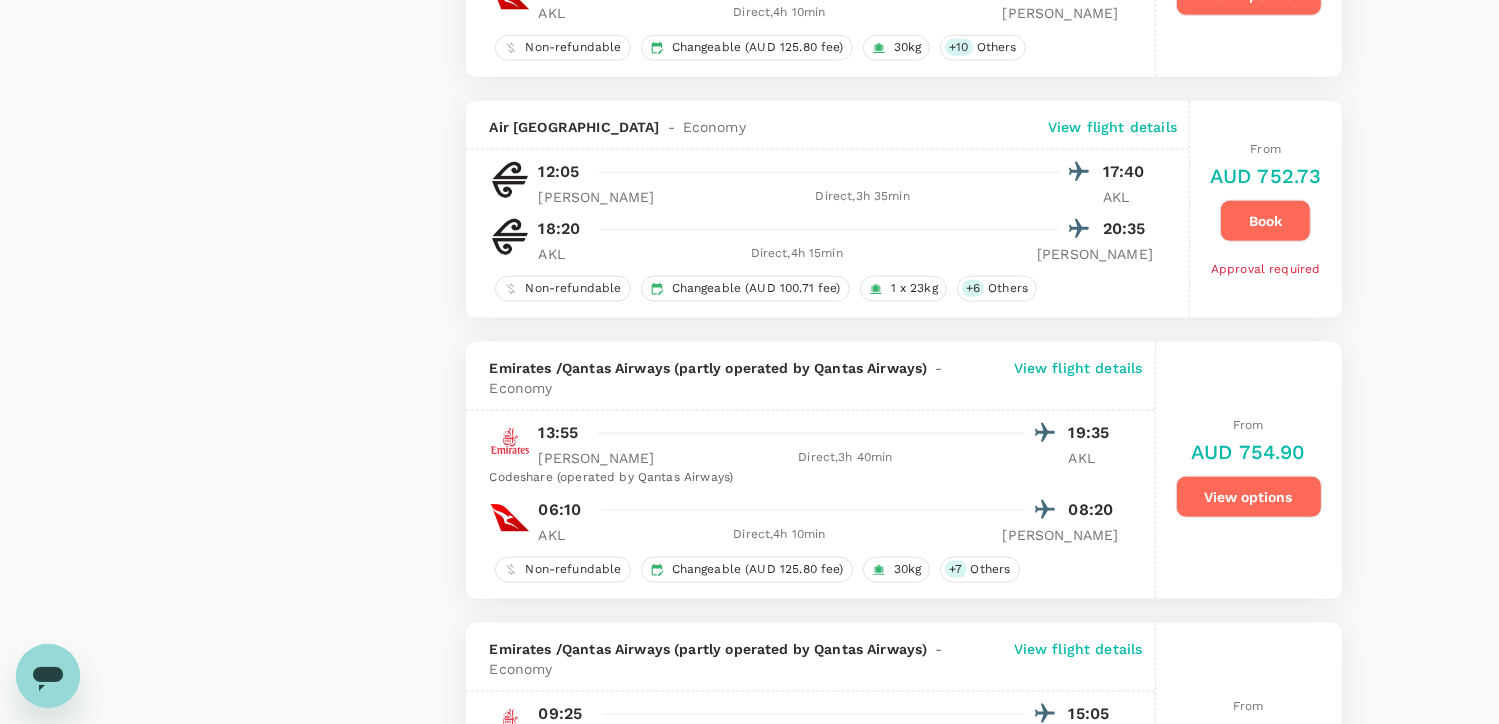 type on "715" 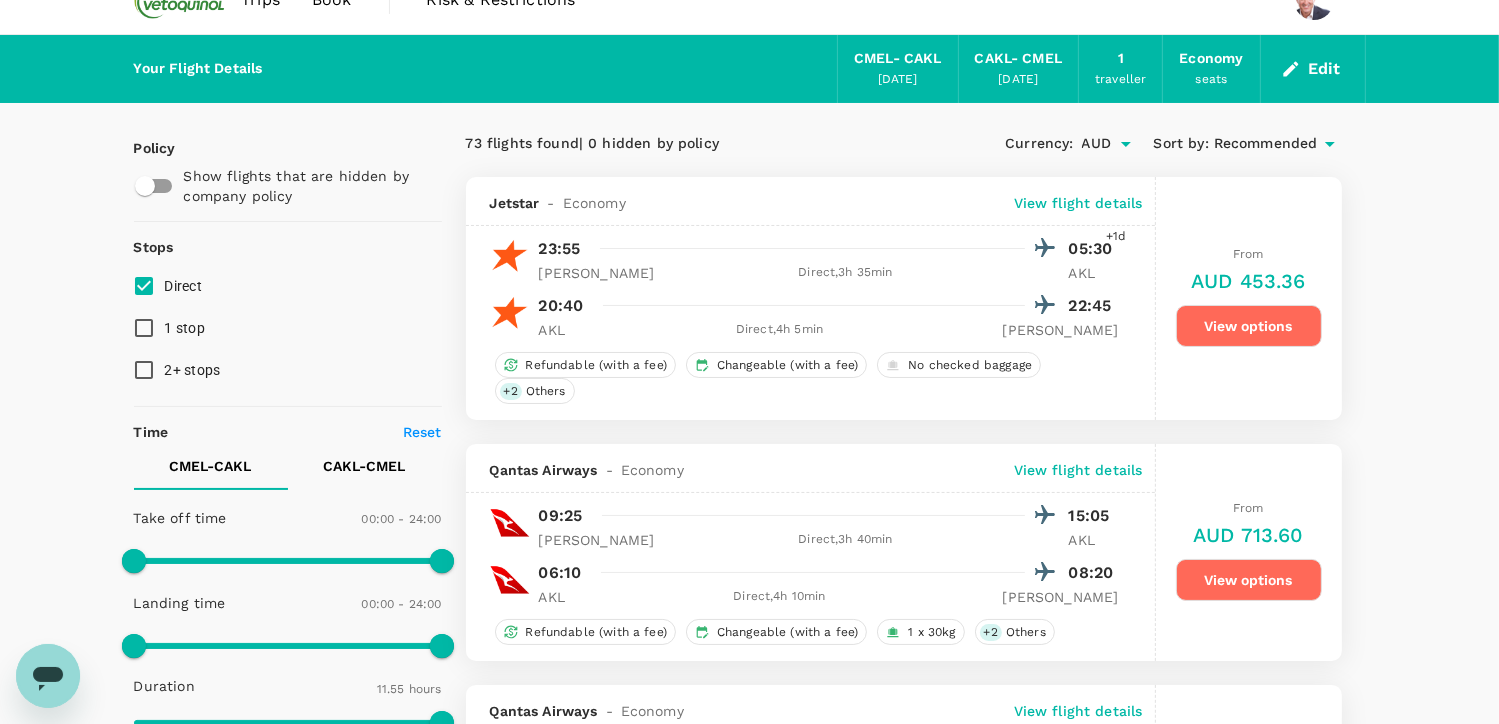 scroll, scrollTop: 0, scrollLeft: 0, axis: both 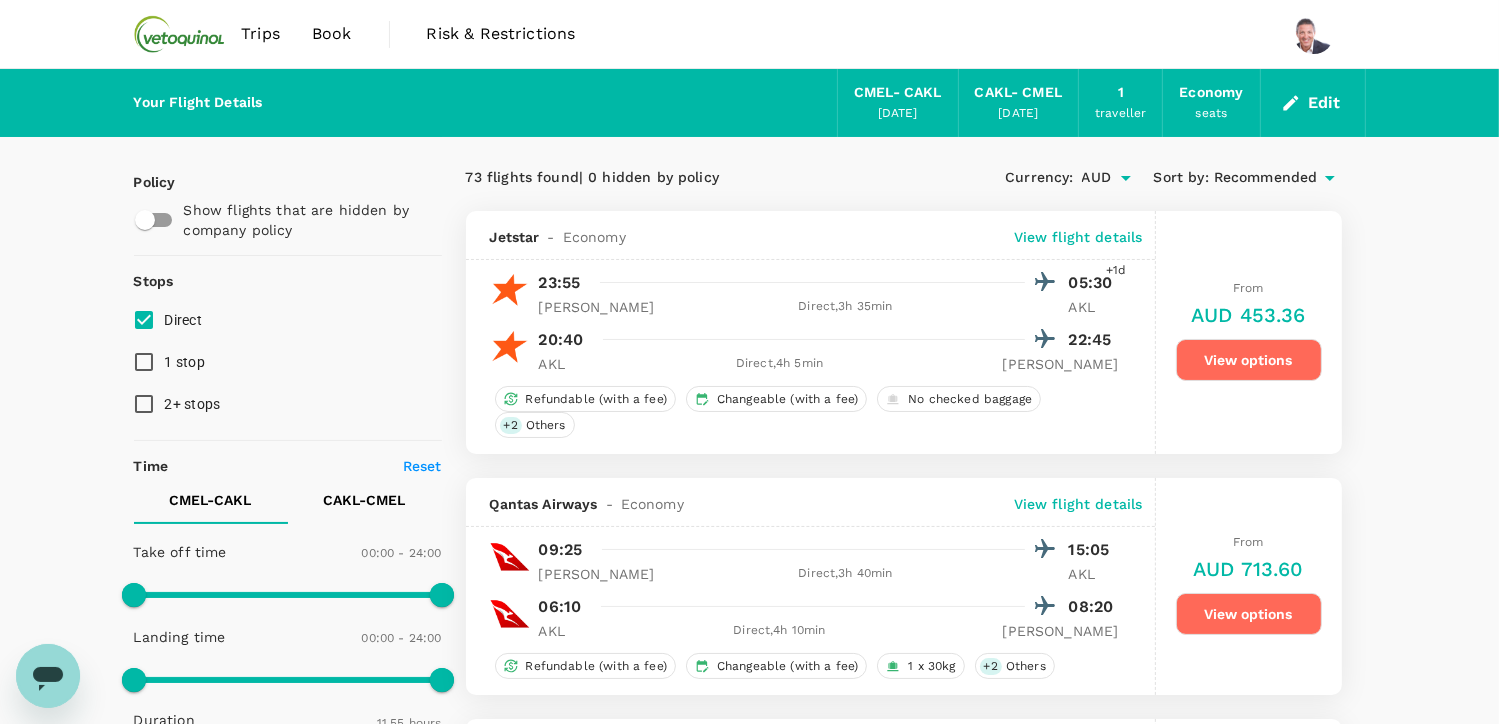 click on "Recommended" at bounding box center (1266, 178) 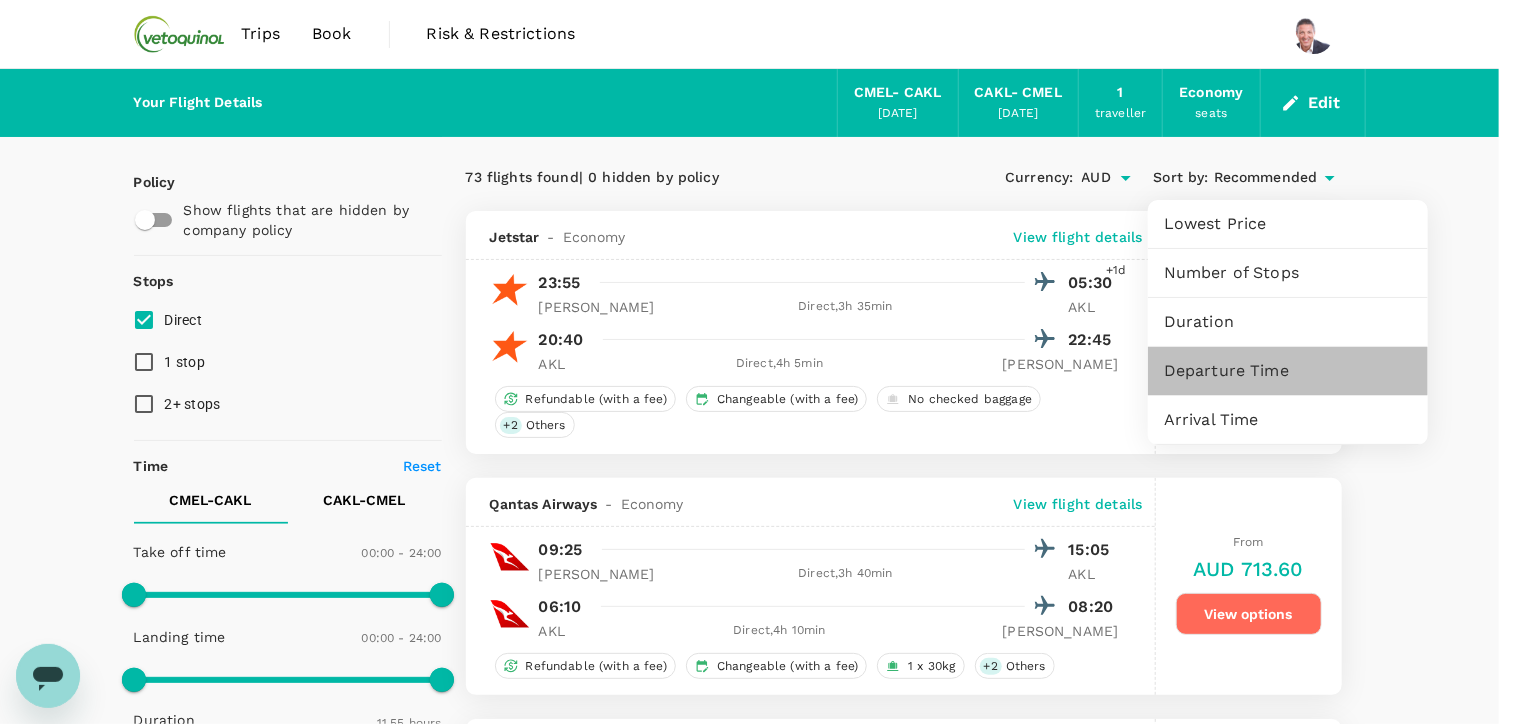 click on "Departure Time" at bounding box center [1288, 371] 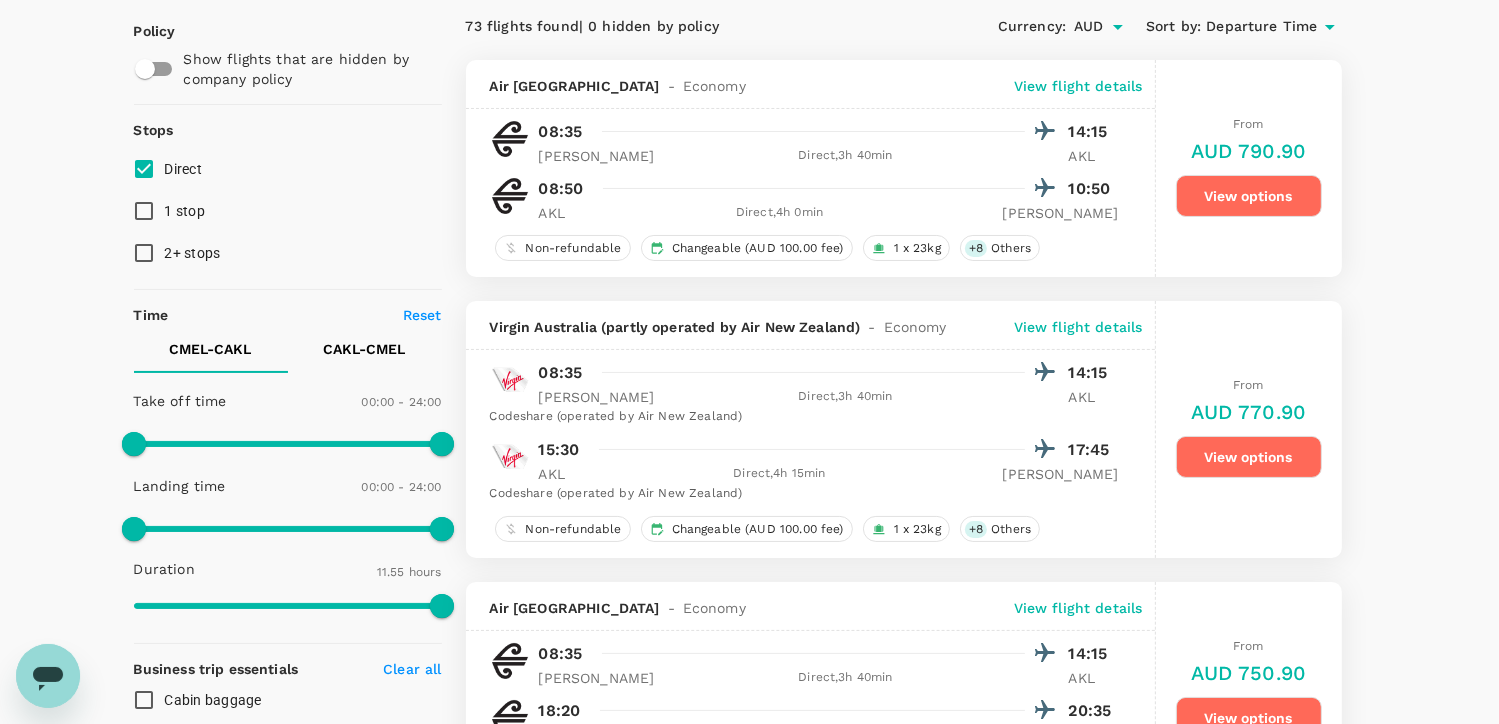 scroll, scrollTop: 200, scrollLeft: 0, axis: vertical 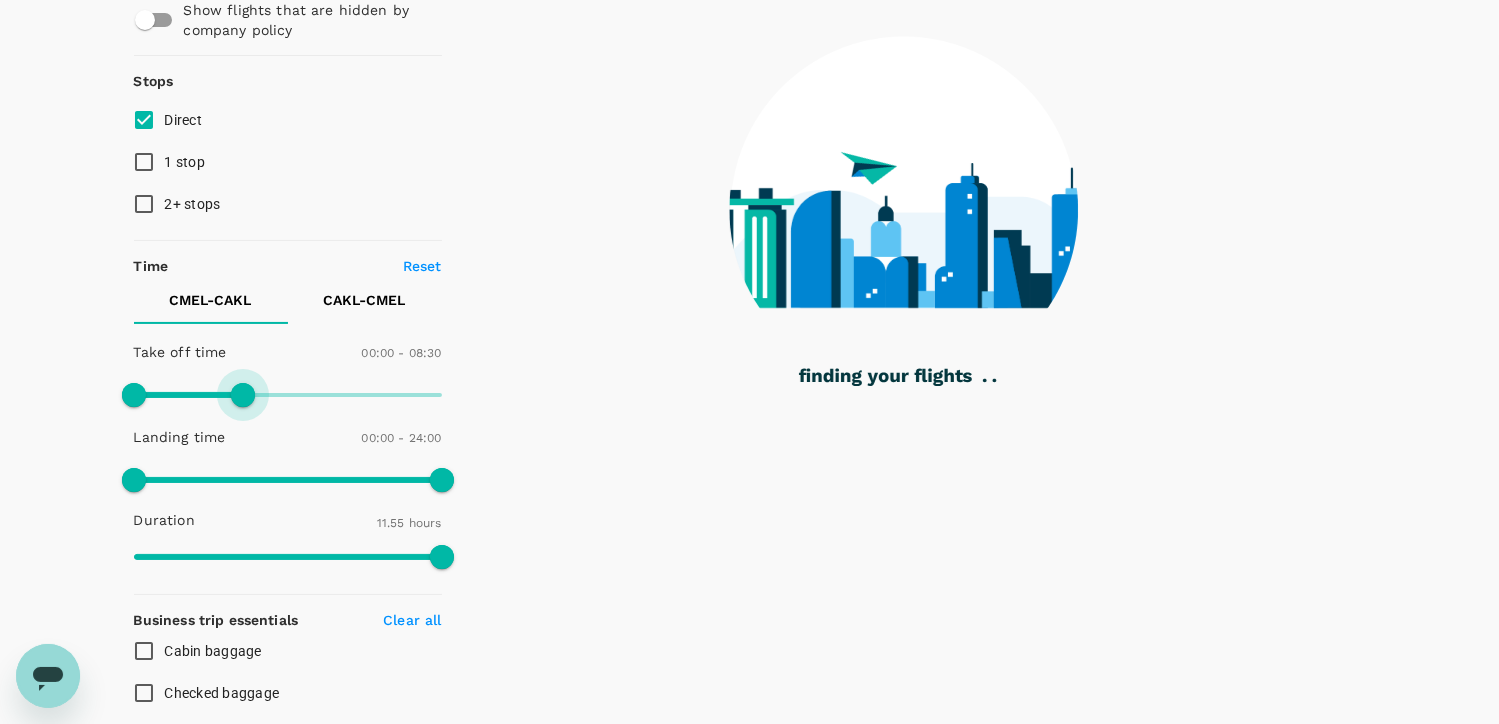 type on "630" 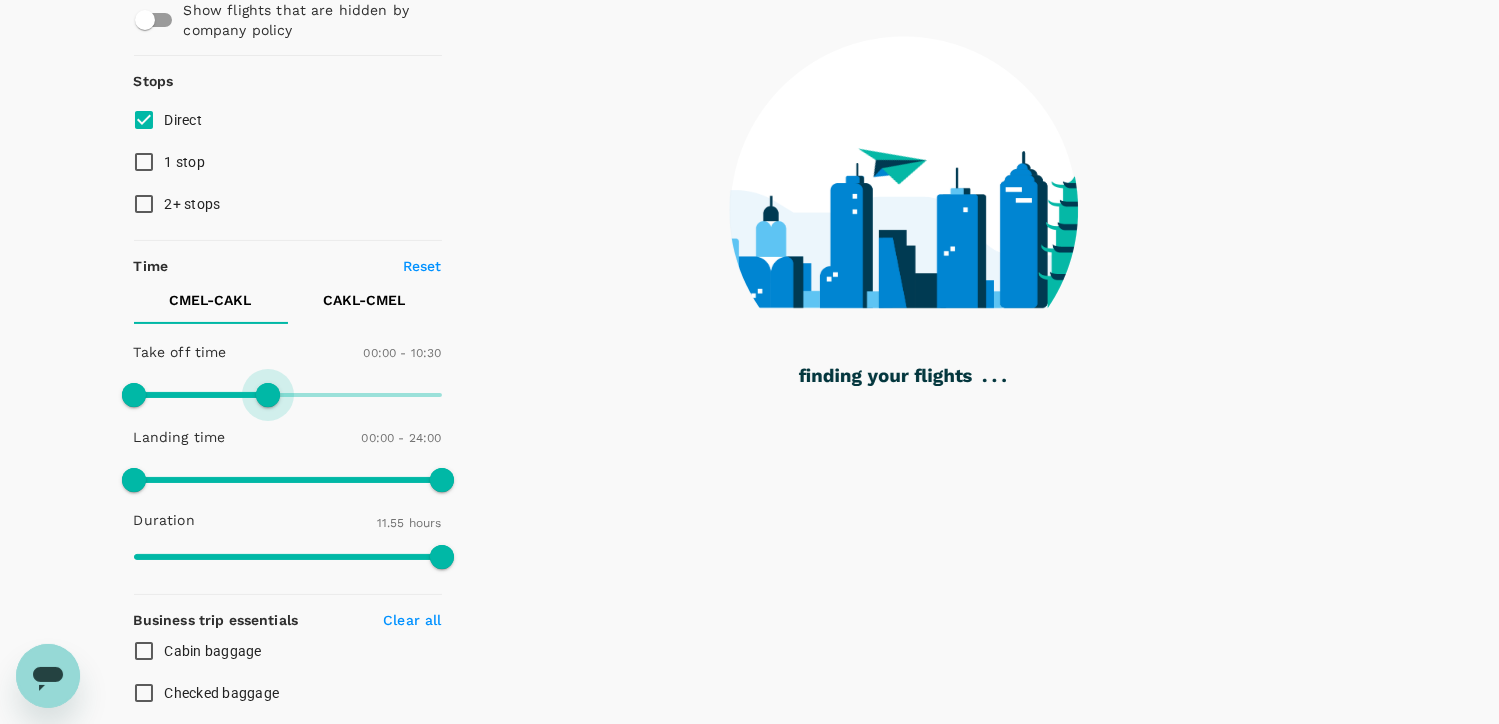 drag, startPoint x: 437, startPoint y: 392, endPoint x: 268, endPoint y: 405, distance: 169.49927 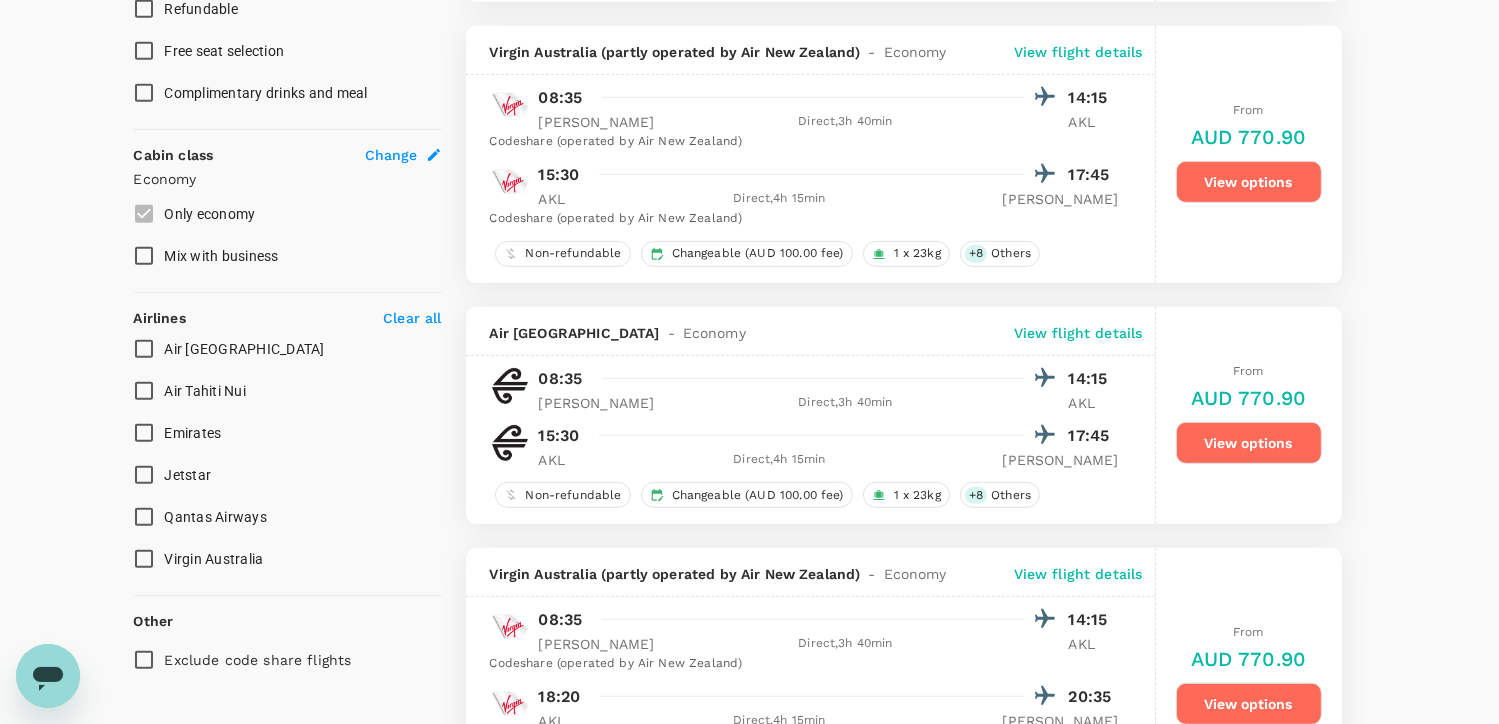 scroll, scrollTop: 1000, scrollLeft: 0, axis: vertical 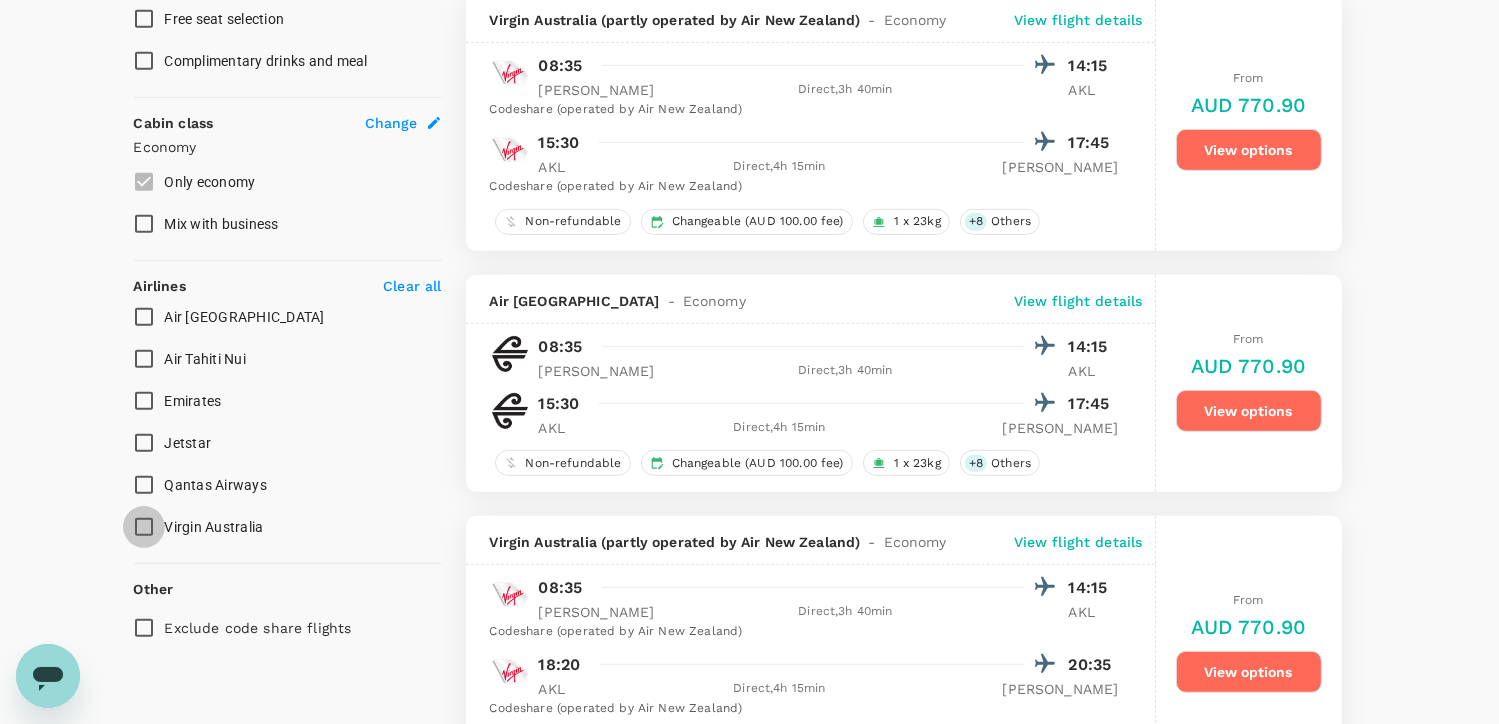click on "Virgin Australia" at bounding box center [144, 527] 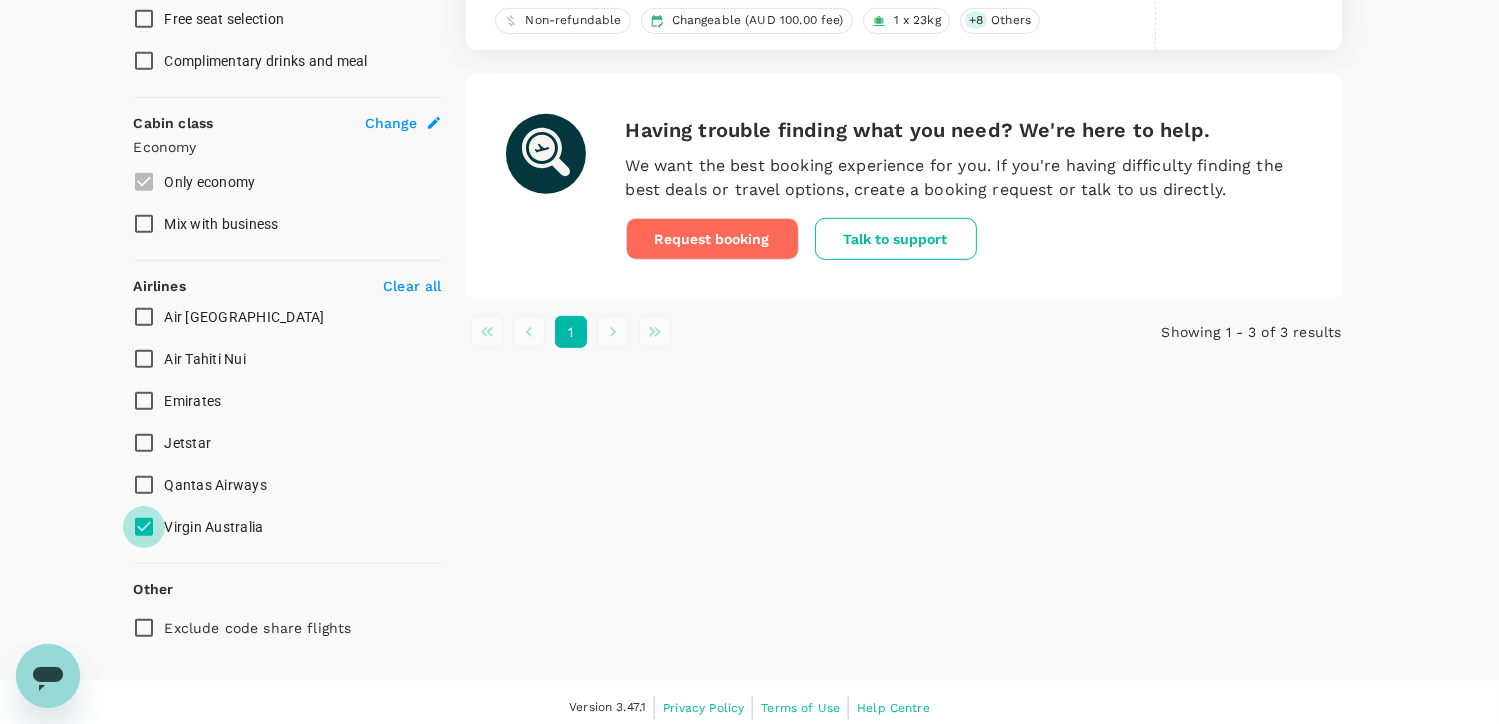 click on "Virgin Australia" at bounding box center (144, 527) 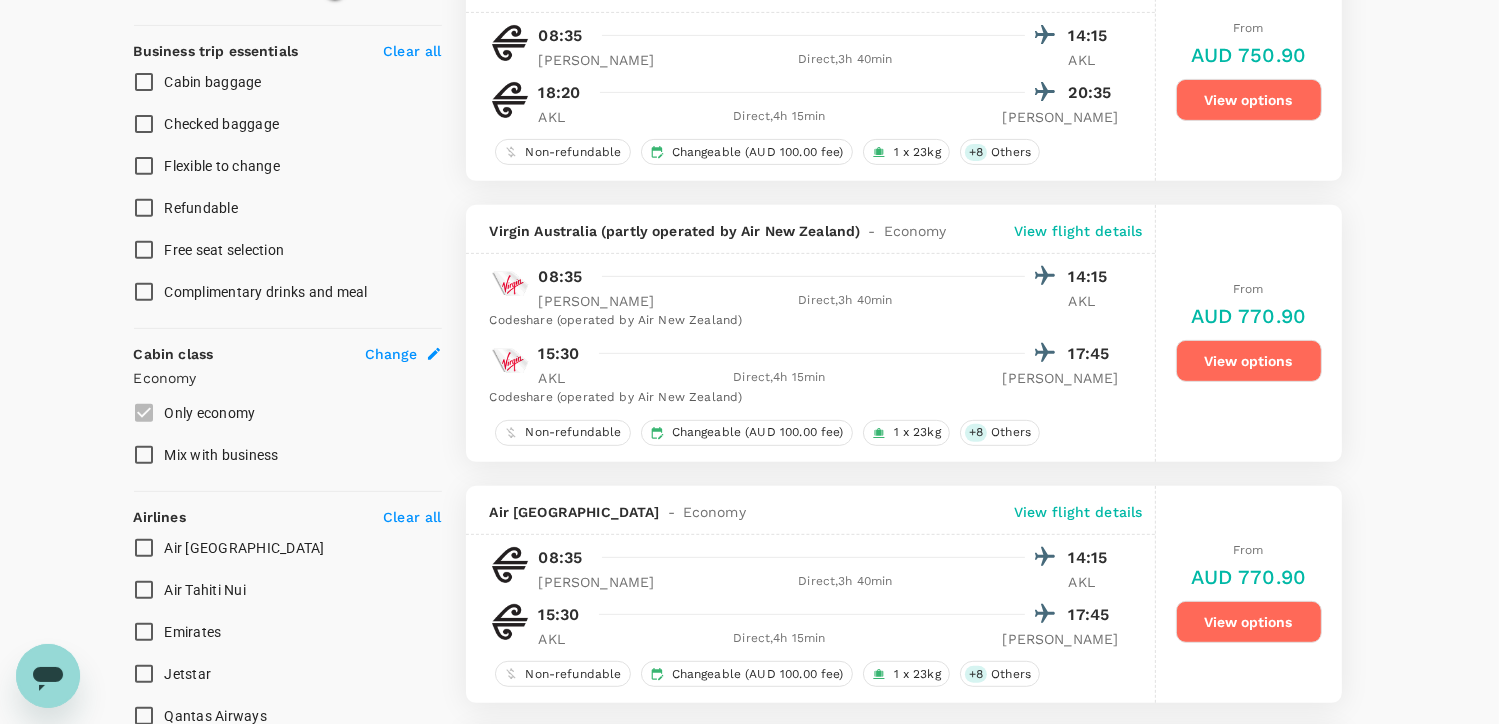 scroll, scrollTop: 800, scrollLeft: 0, axis: vertical 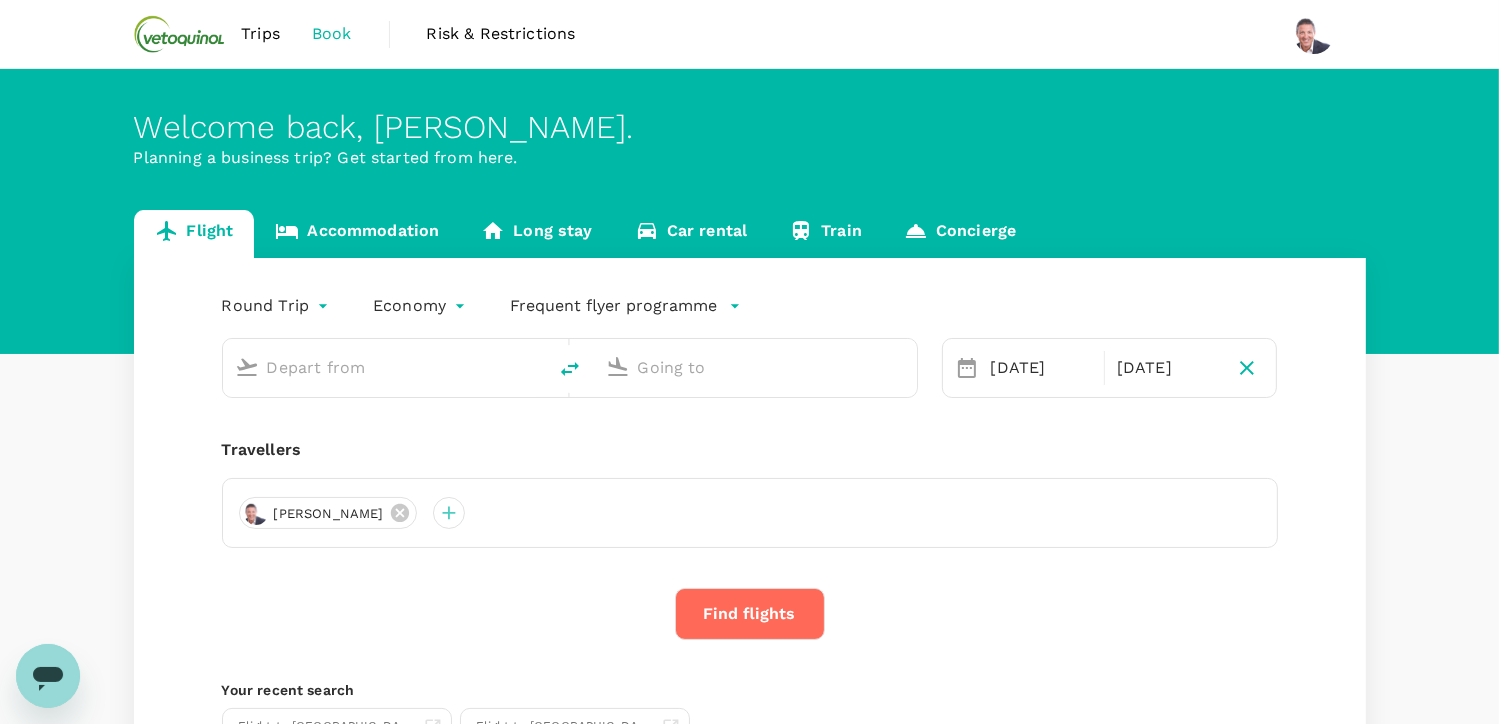 type on "[GEOGRAPHIC_DATA], [GEOGRAPHIC_DATA] (any)" 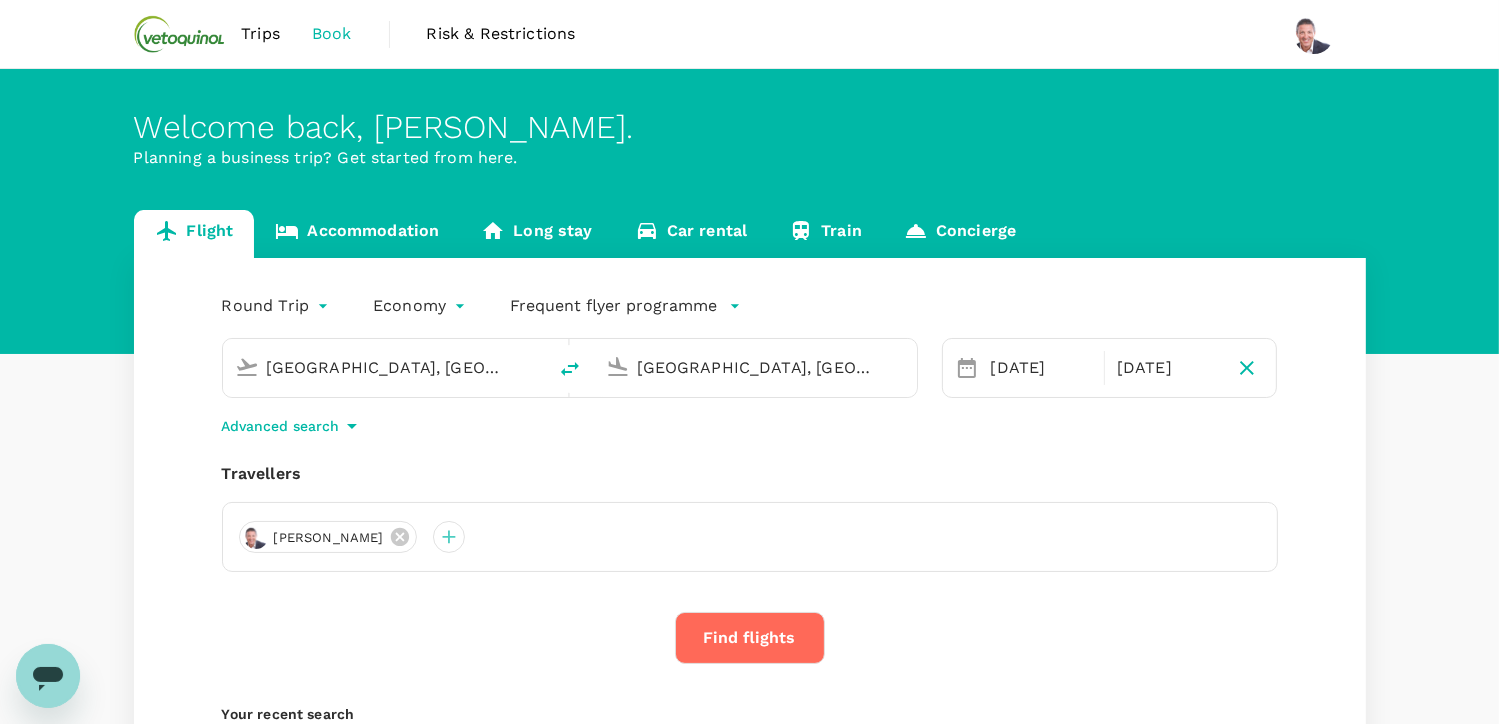 type 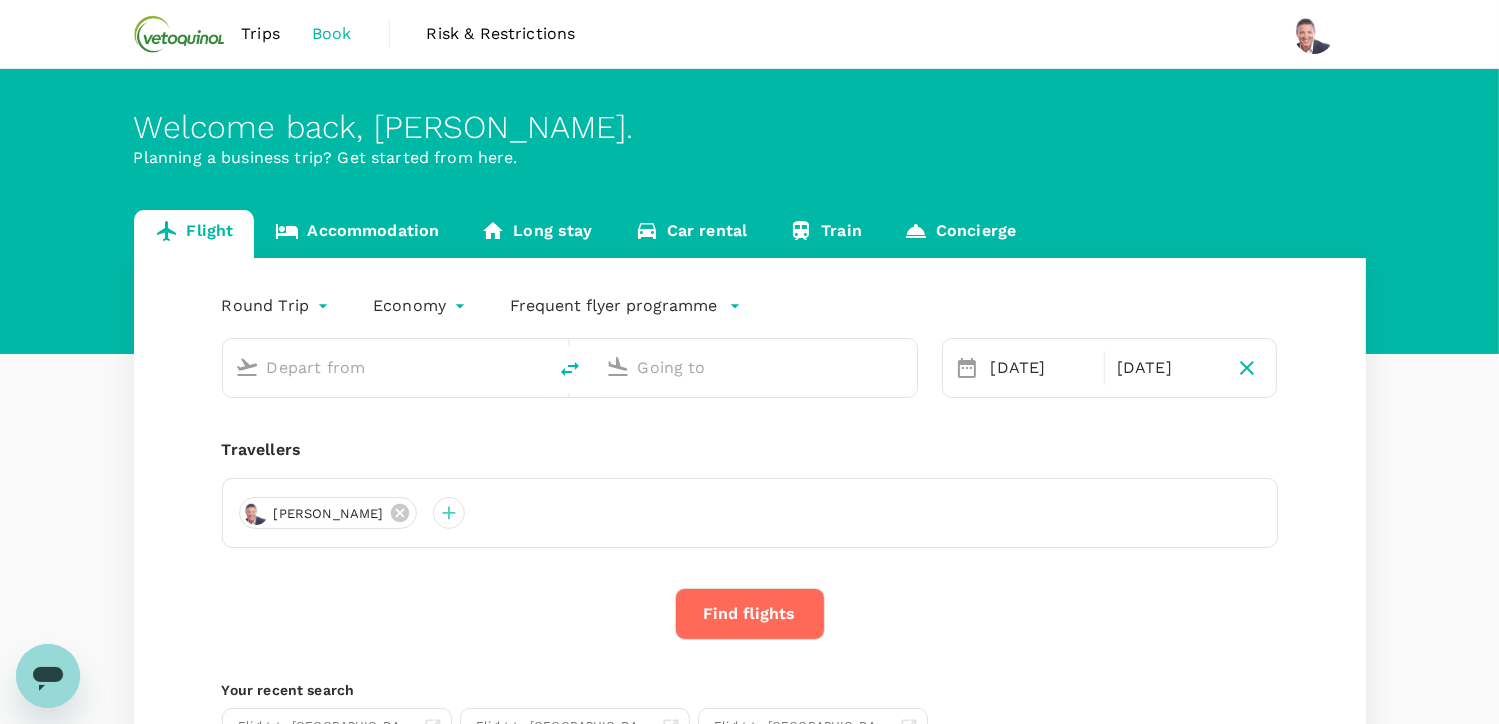 type on "[GEOGRAPHIC_DATA], [GEOGRAPHIC_DATA] (any)" 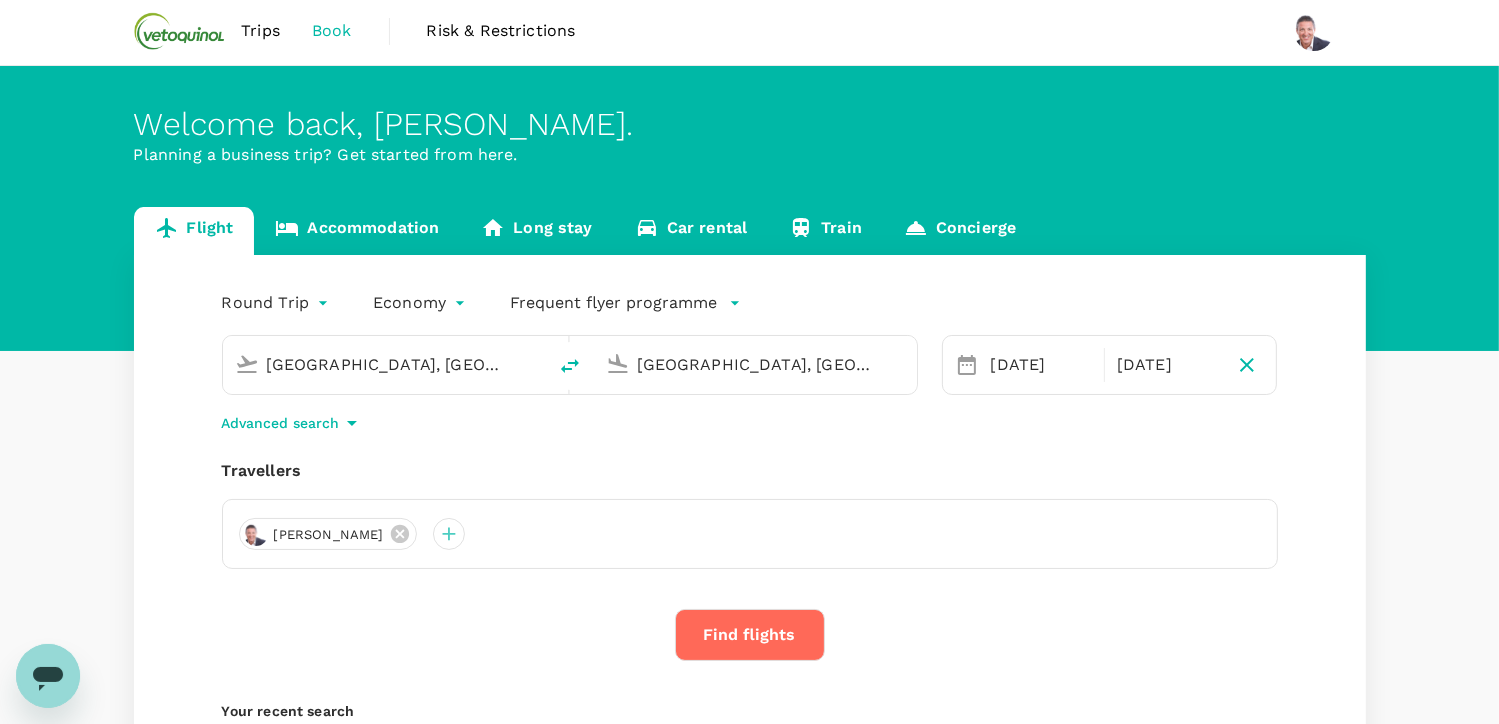 scroll, scrollTop: 0, scrollLeft: 0, axis: both 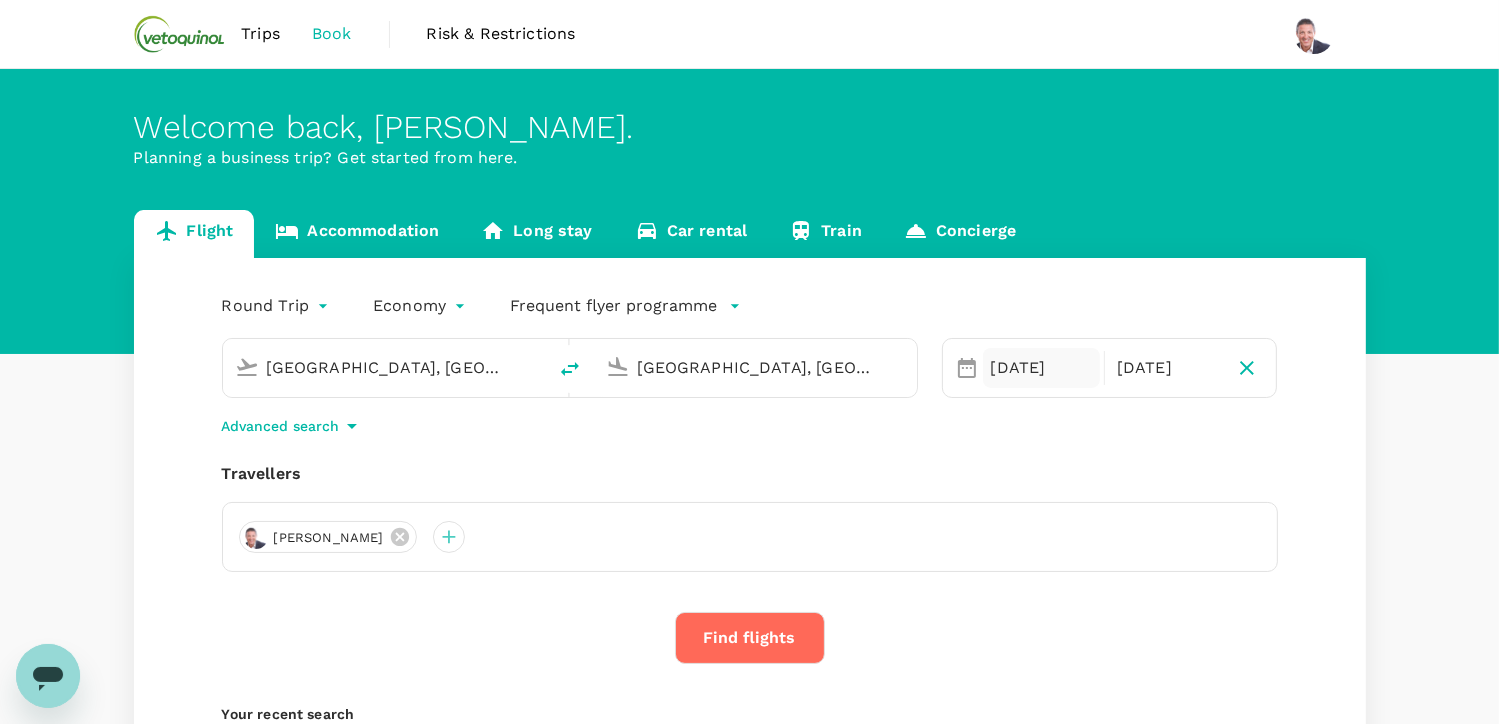 click on "[DATE]" at bounding box center [1041, 368] 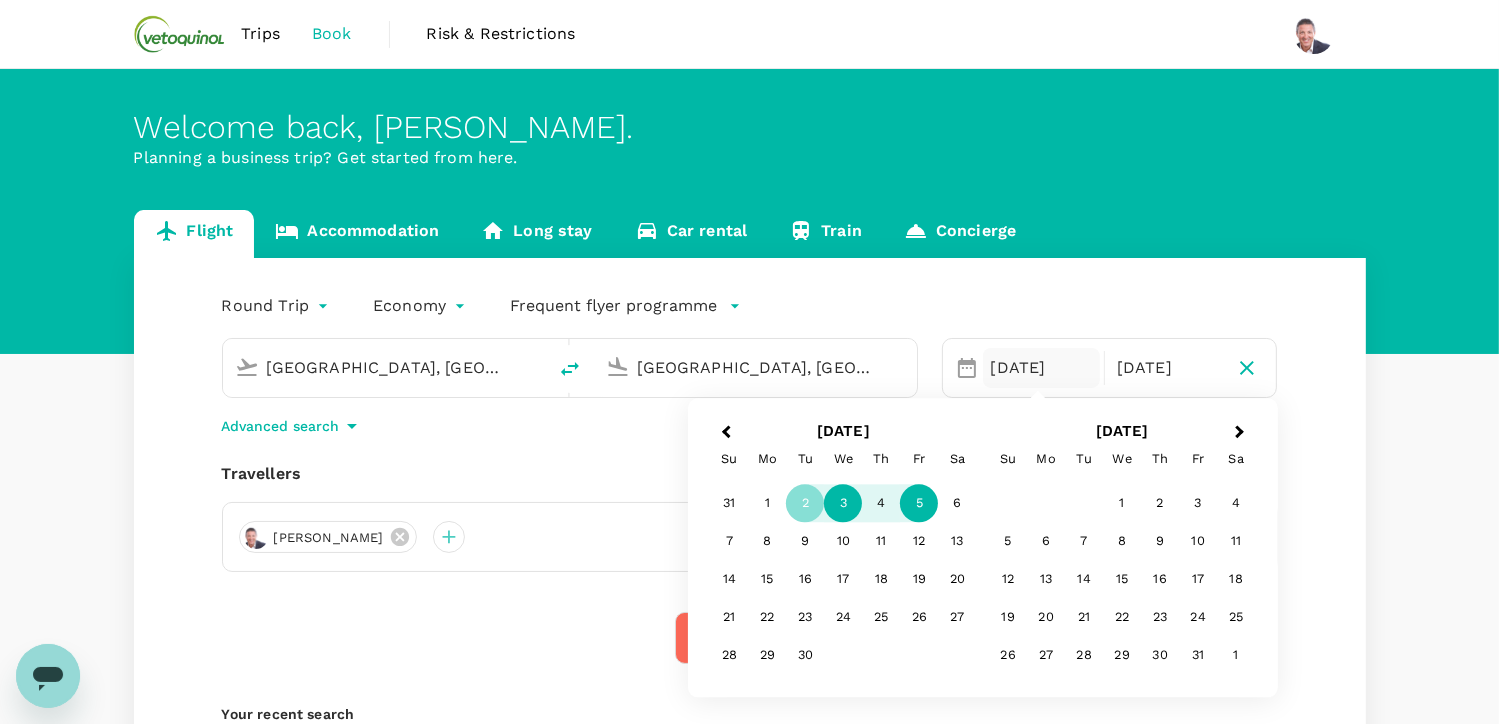 click on "3" at bounding box center (843, 504) 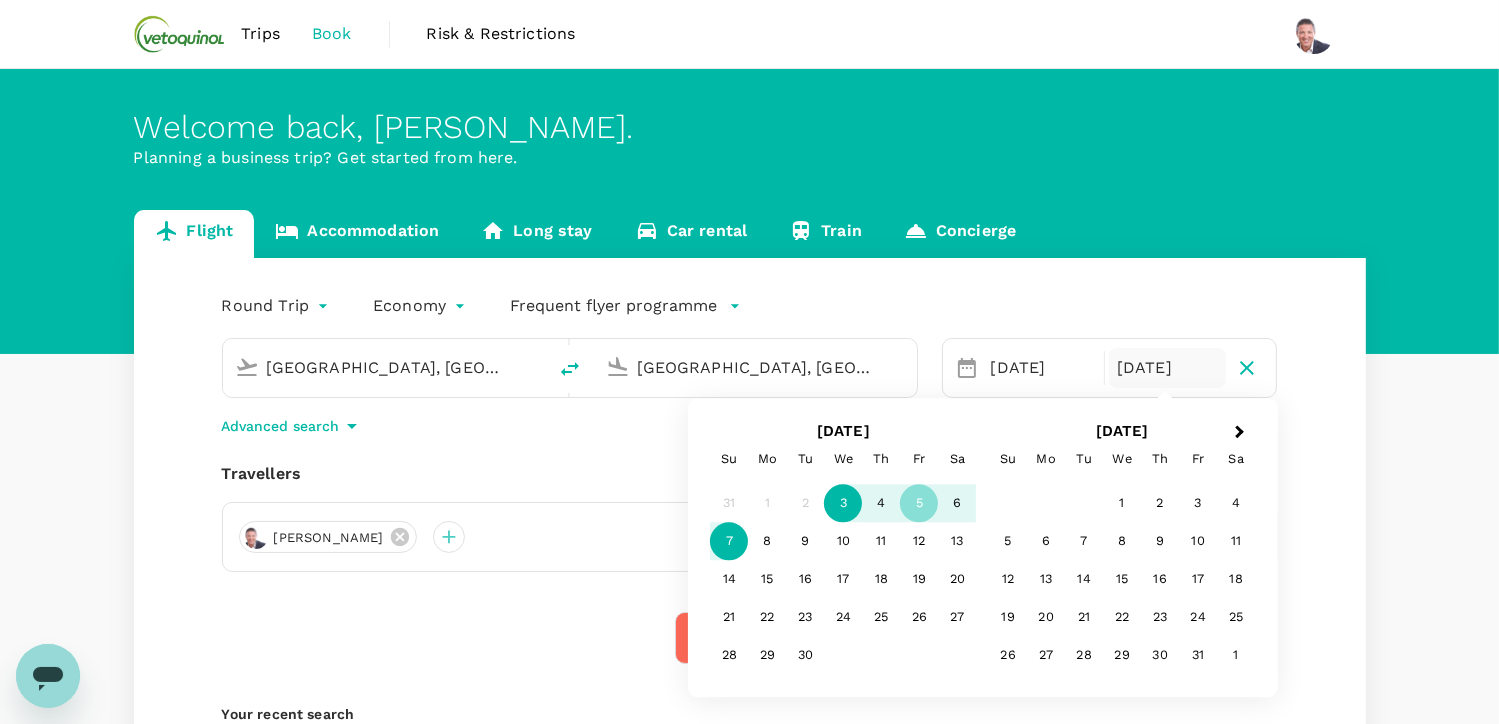 click on "7" at bounding box center (729, 542) 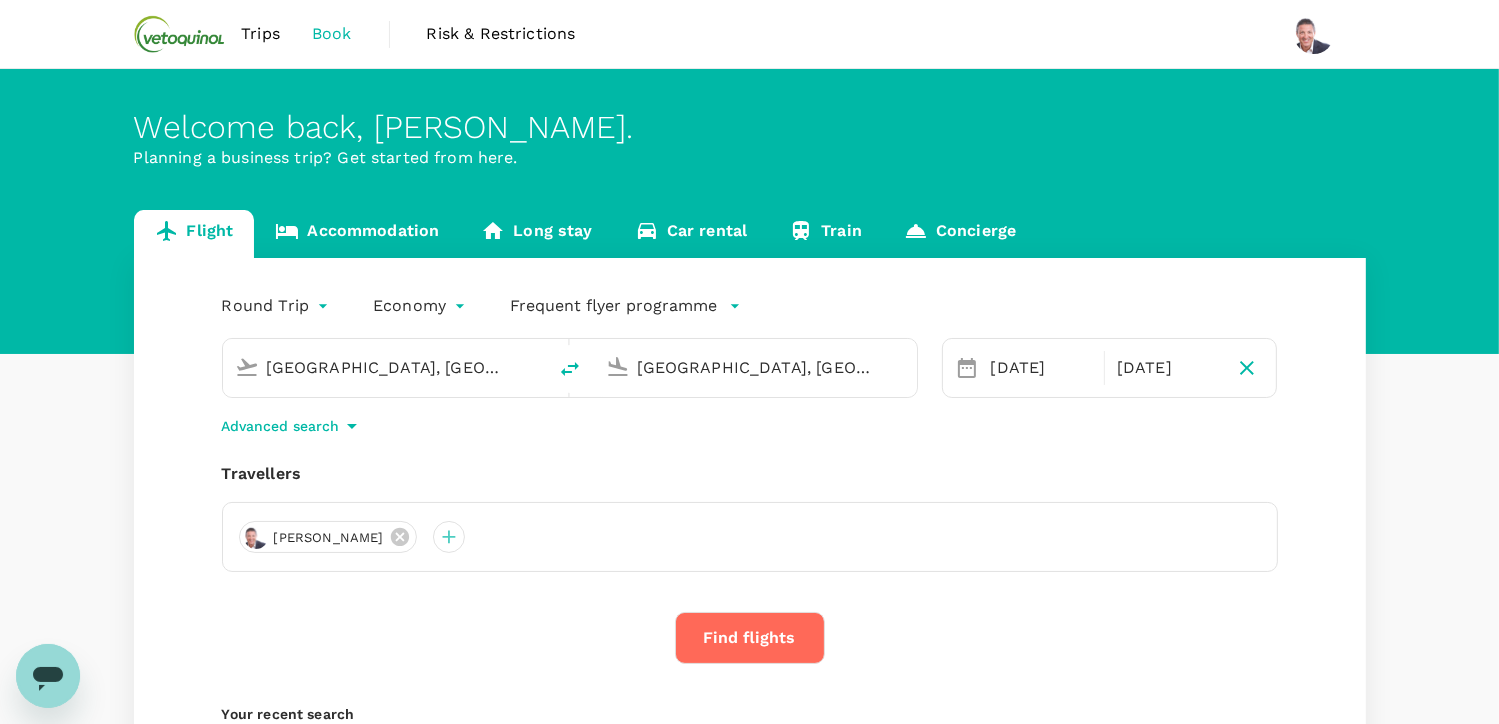 click on "Find flights" at bounding box center (750, 638) 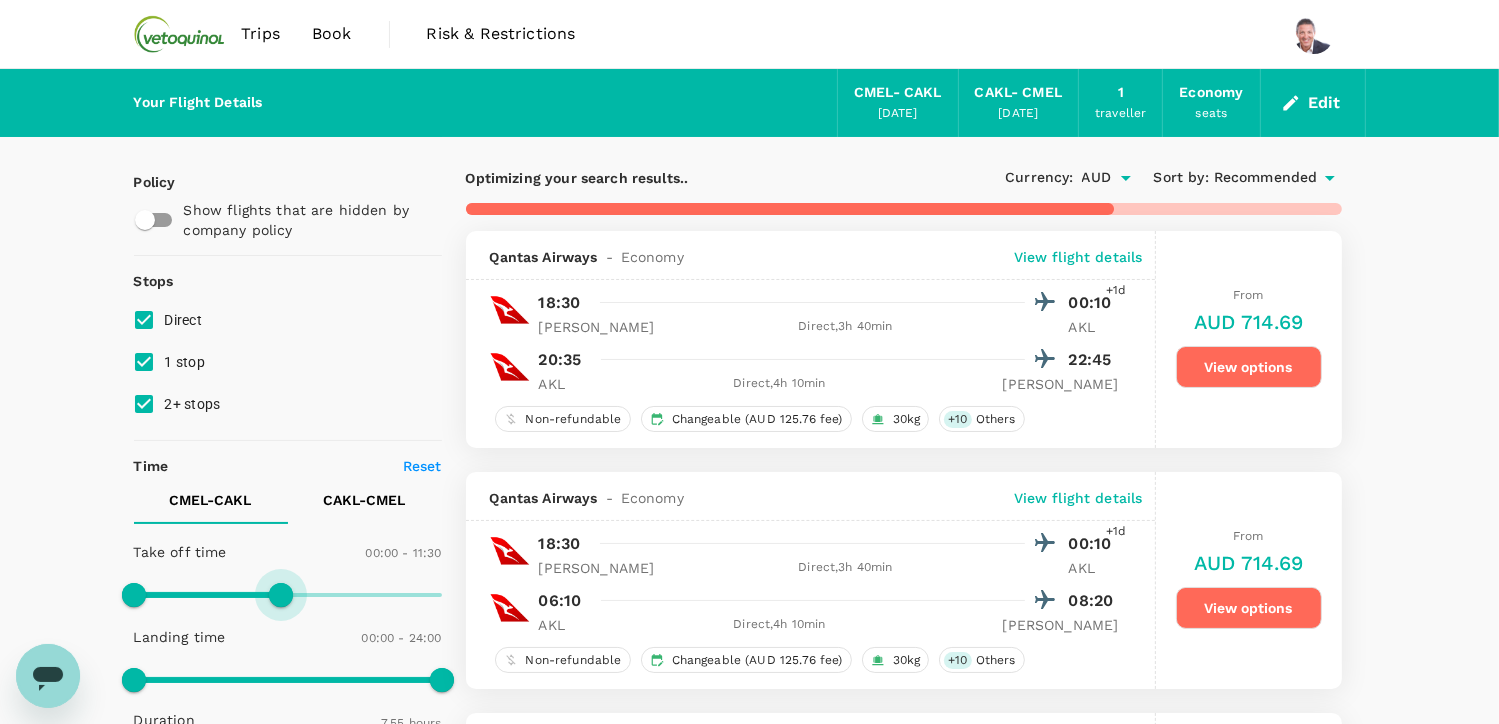 type on "660" 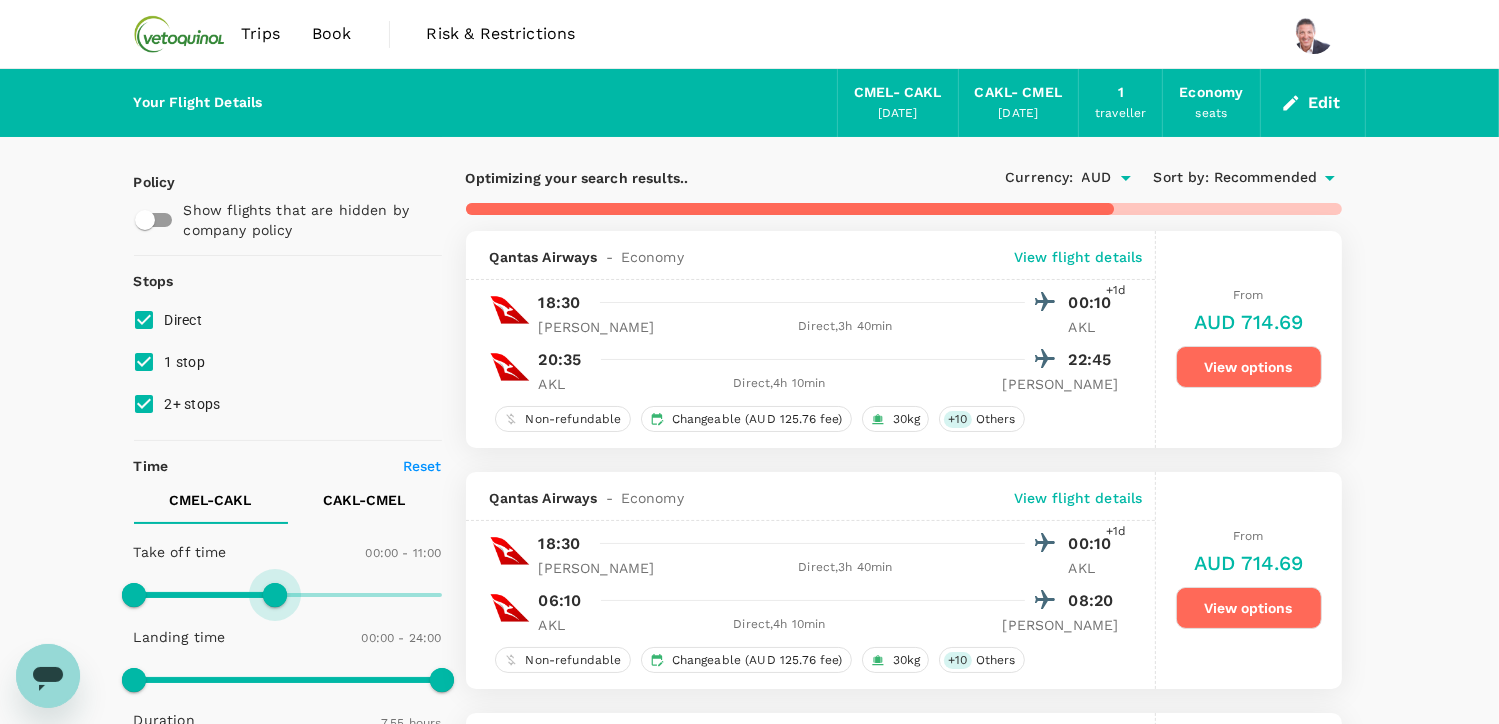 drag, startPoint x: 433, startPoint y: 595, endPoint x: 277, endPoint y: 600, distance: 156.08011 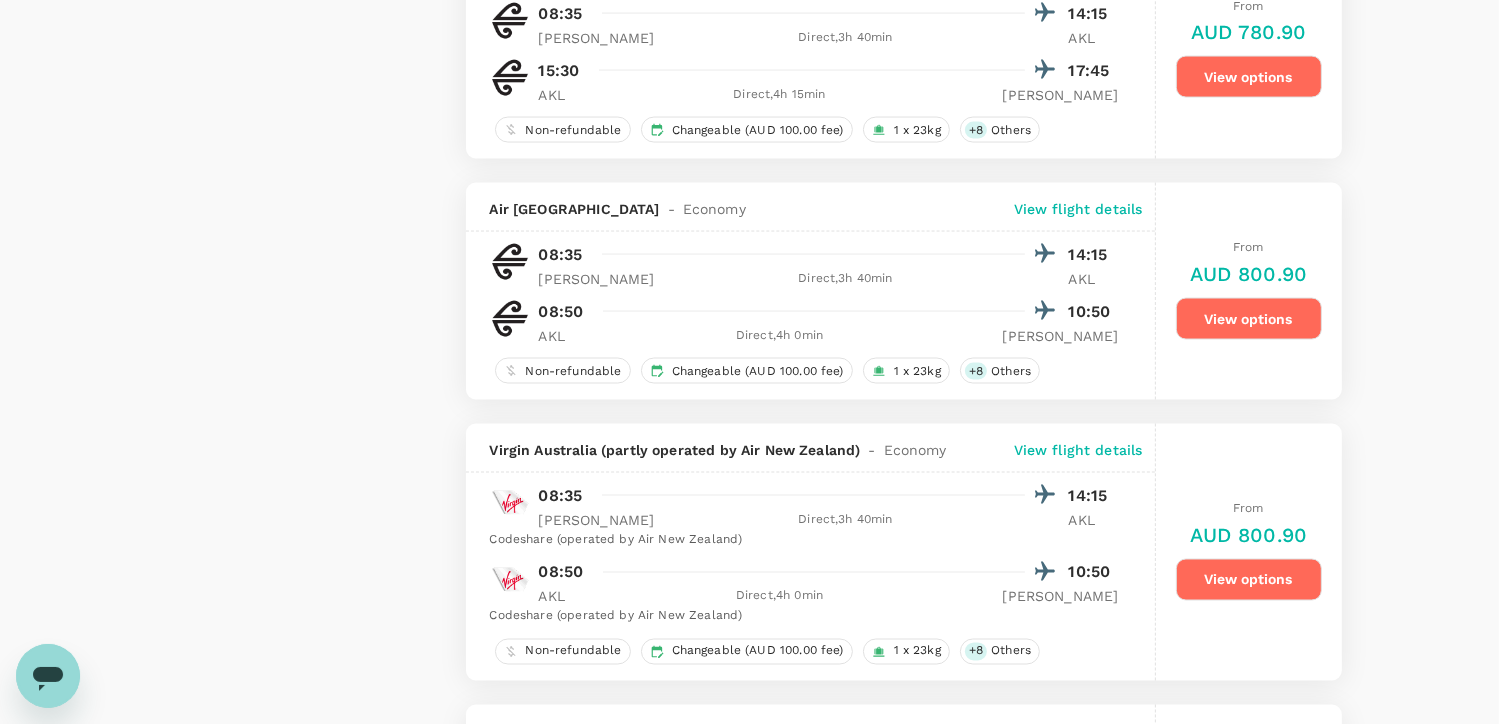 scroll, scrollTop: 3300, scrollLeft: 0, axis: vertical 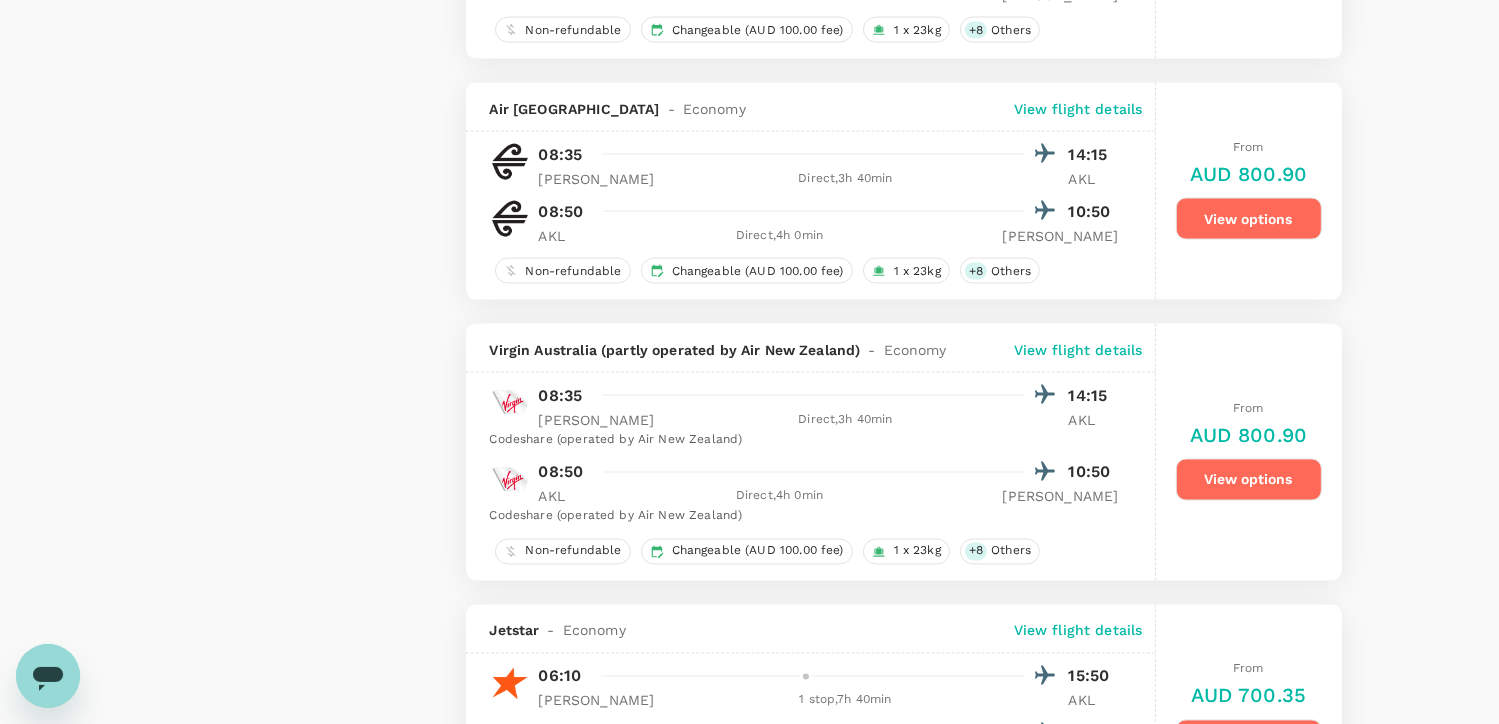 click on "View options" at bounding box center [1249, 480] 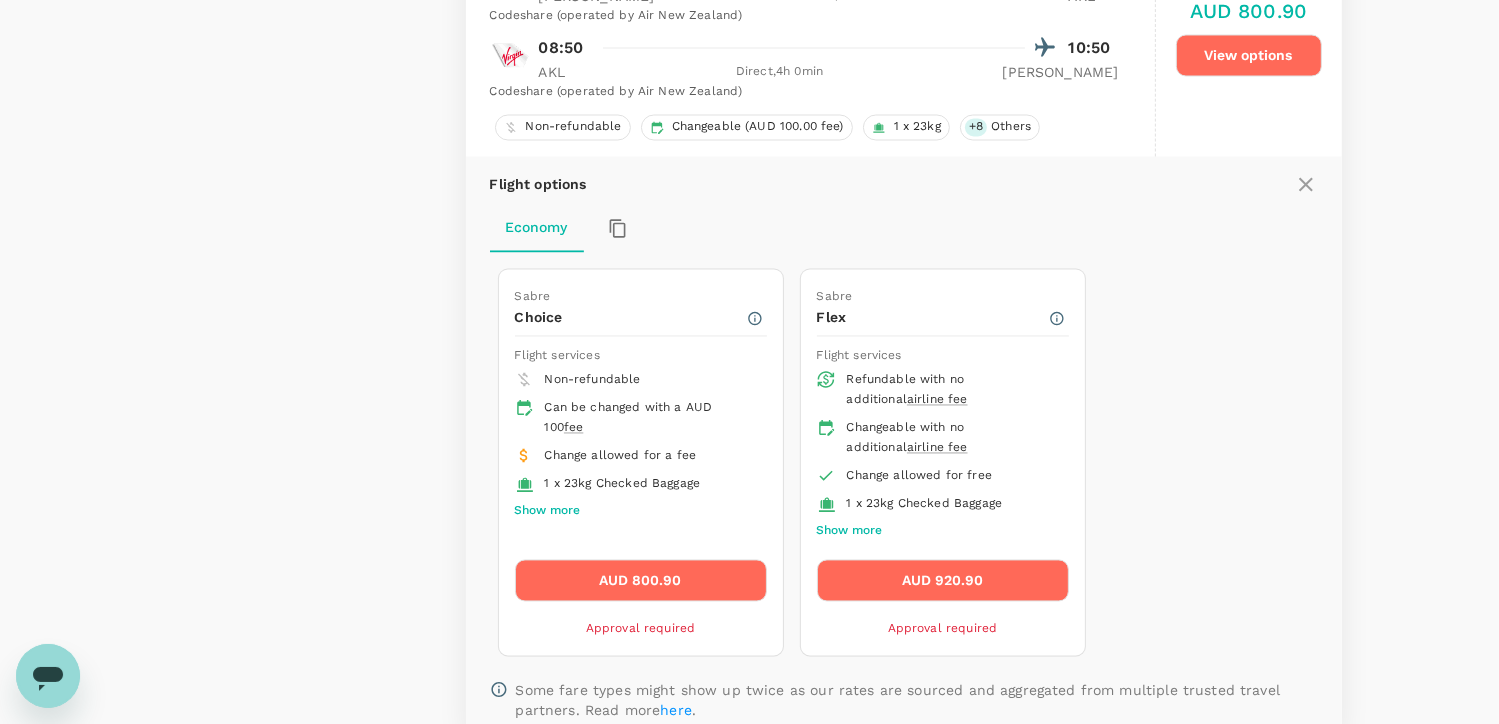 scroll, scrollTop: 3732, scrollLeft: 0, axis: vertical 